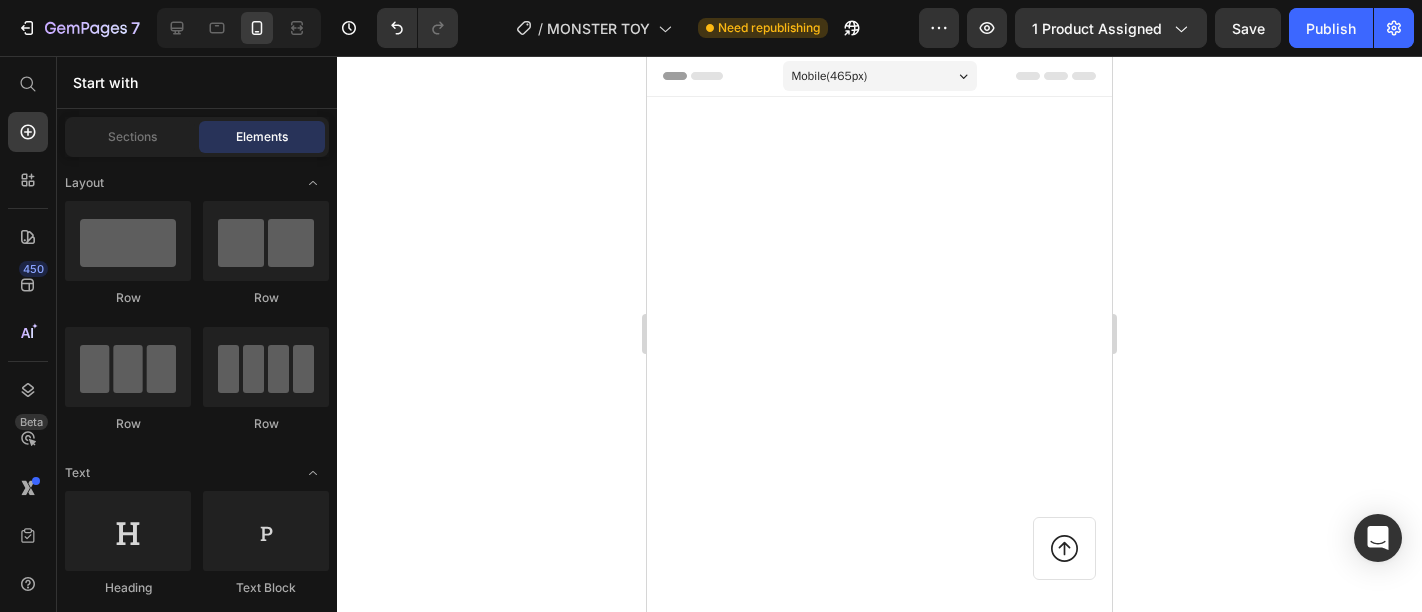 scroll, scrollTop: 0, scrollLeft: 0, axis: both 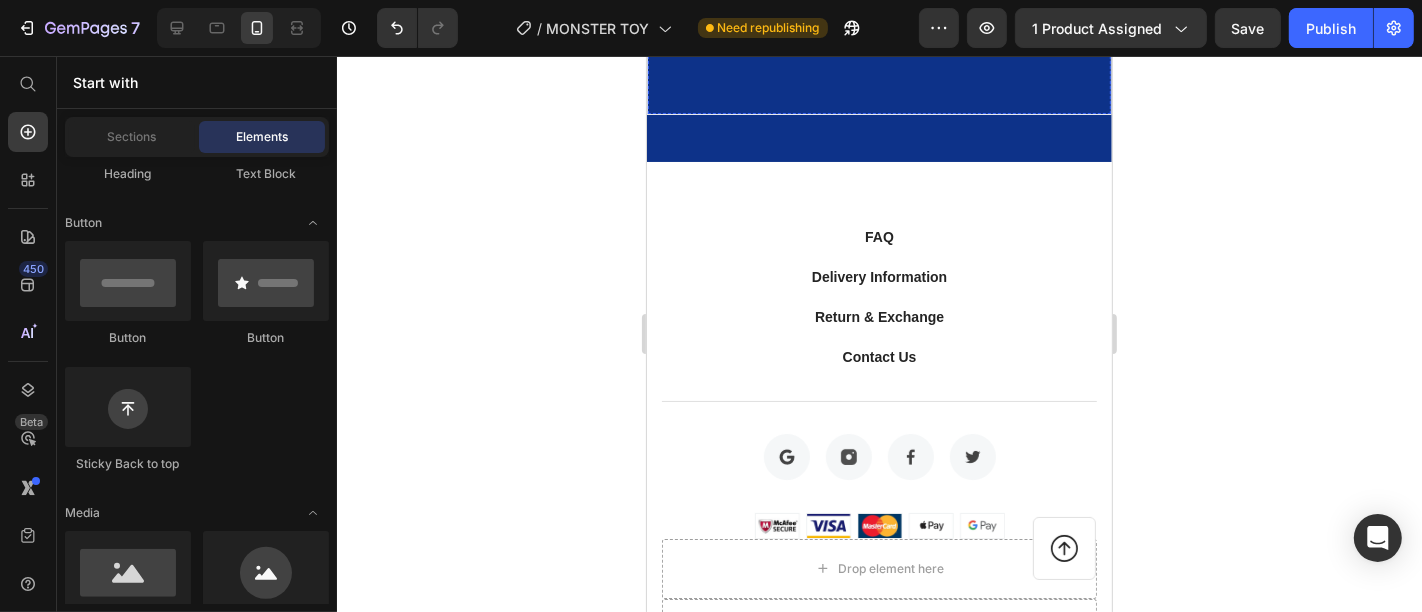 click on "Puis-je faire autre chose que des jus ?" at bounding box center (861, -456) 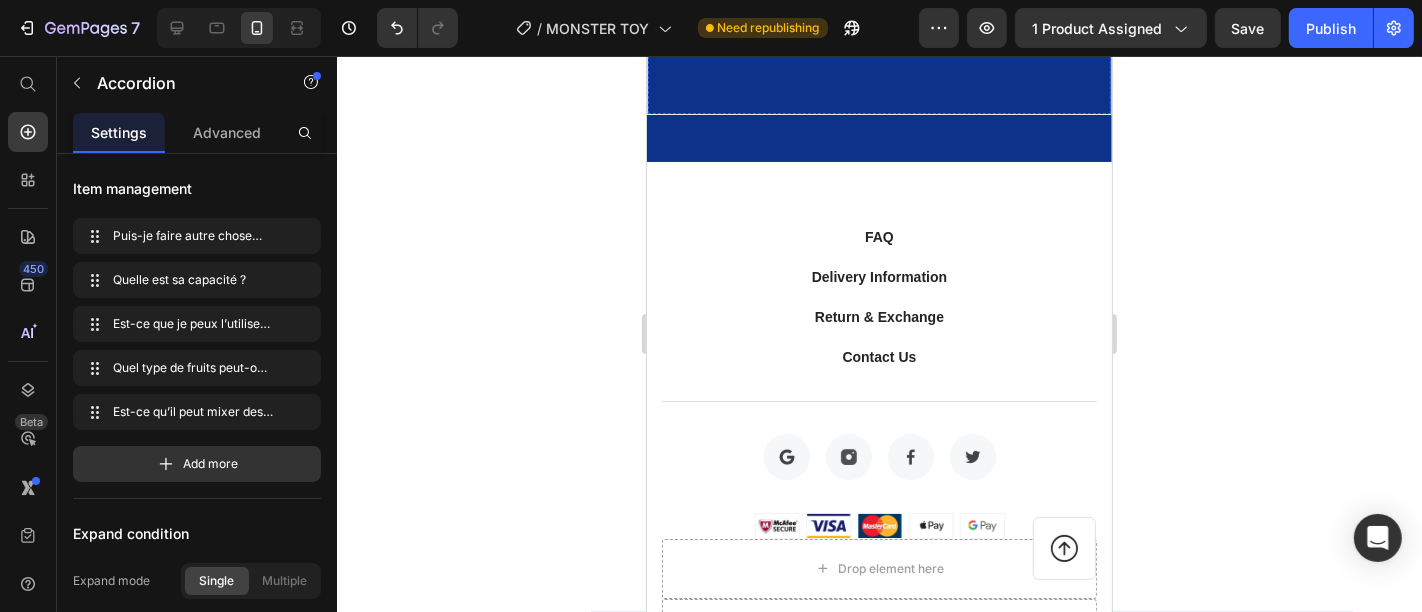 click on "Puis-je faire autre chose que des jus ?" at bounding box center [861, -456] 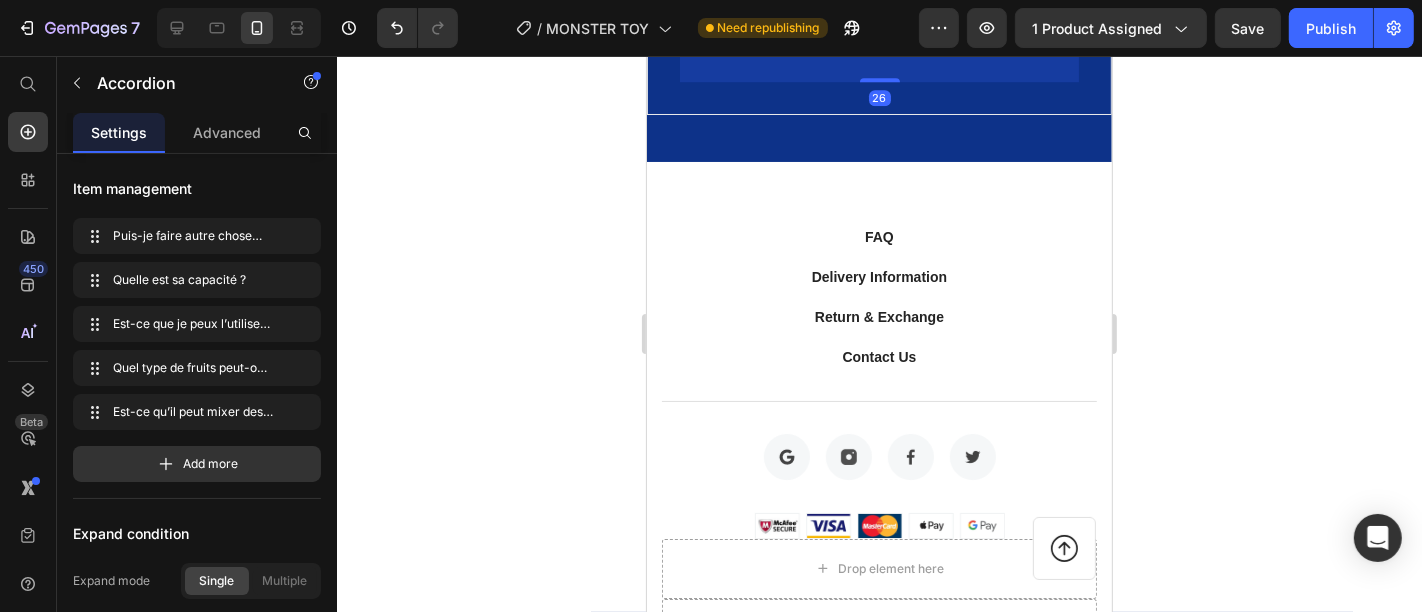 click on "Puis-je faire autre chose que des jus ?" at bounding box center [861, -456] 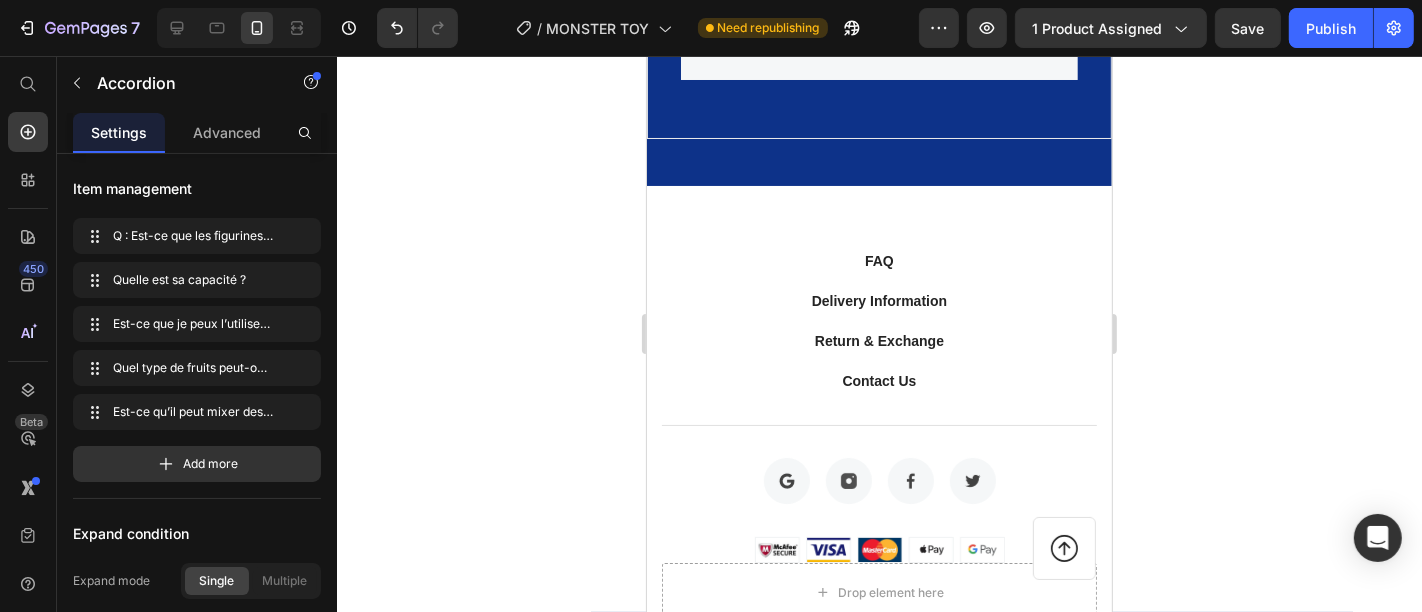 drag, startPoint x: 735, startPoint y: 222, endPoint x: 710, endPoint y: 222, distance: 25 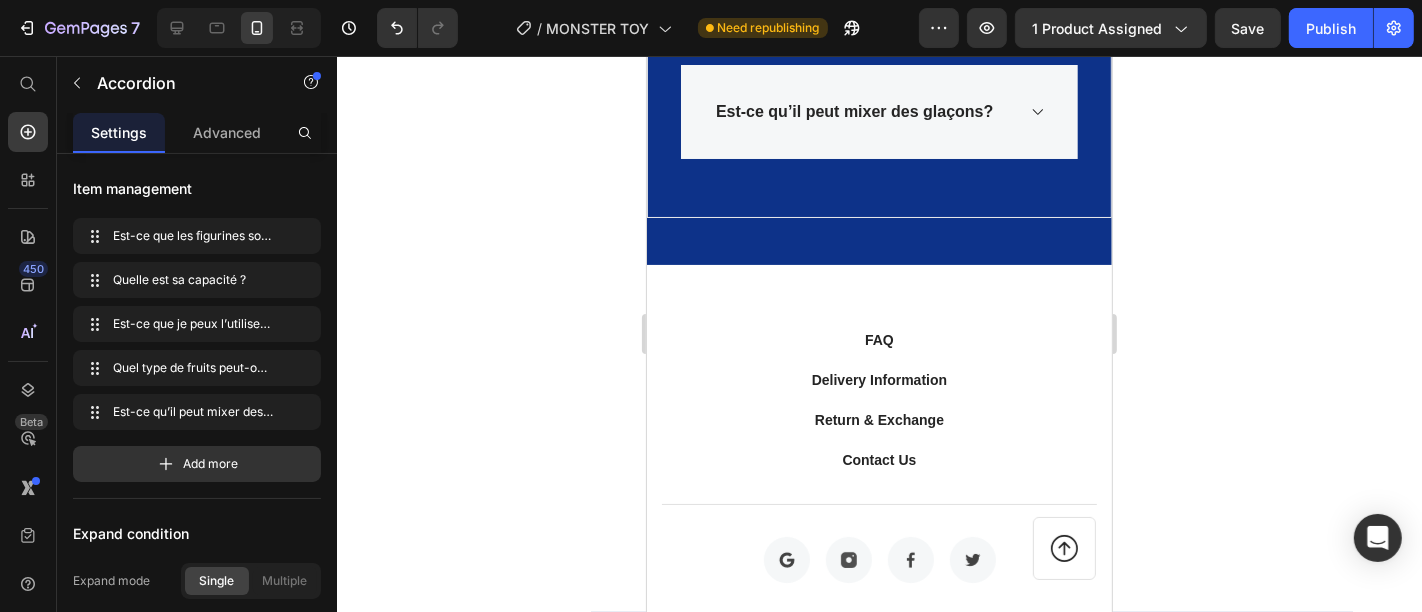 click on "smoothies, milkshakes, ou mélanges protéinés." at bounding box center [851, -362] 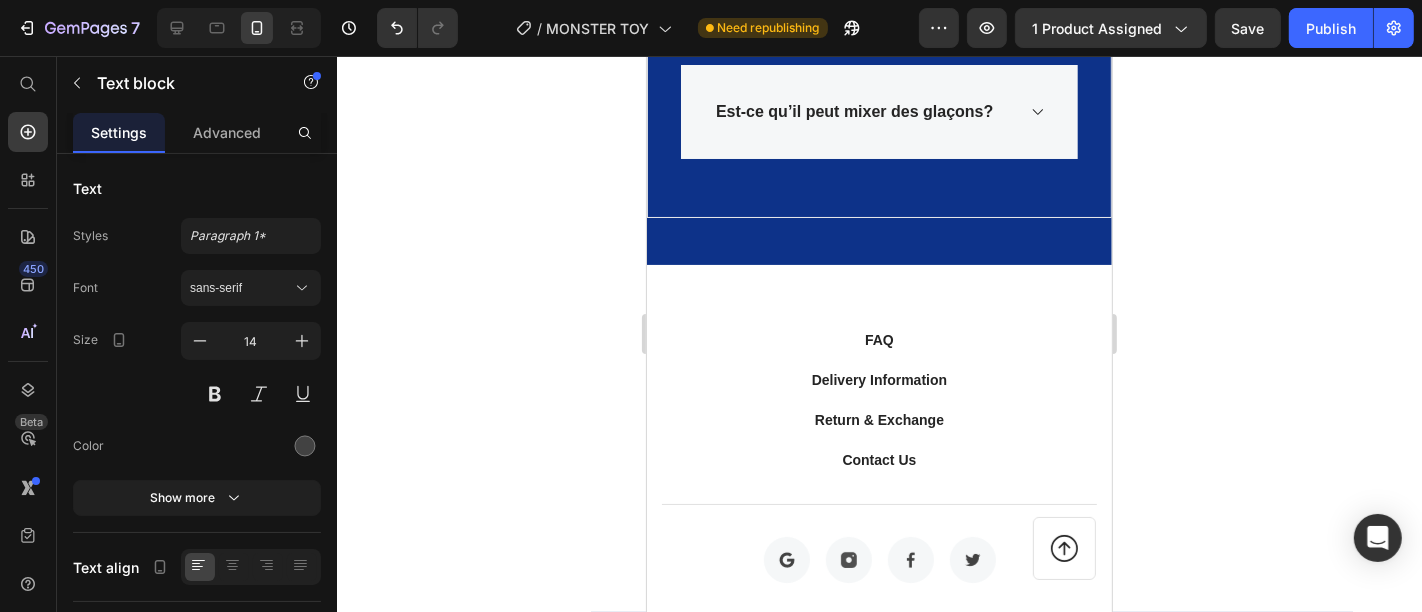 click on "smoothies, milkshakes, ou mélanges protéinés." at bounding box center [851, -362] 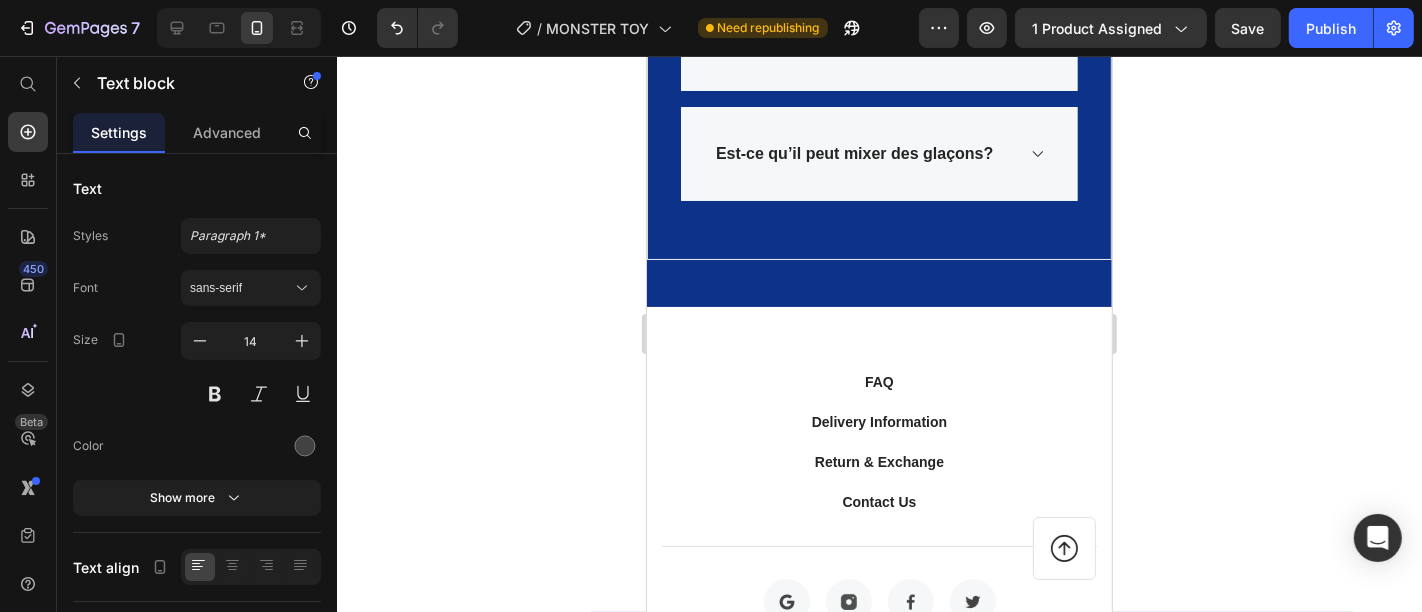 click on "R :" at bounding box center (723, -372) 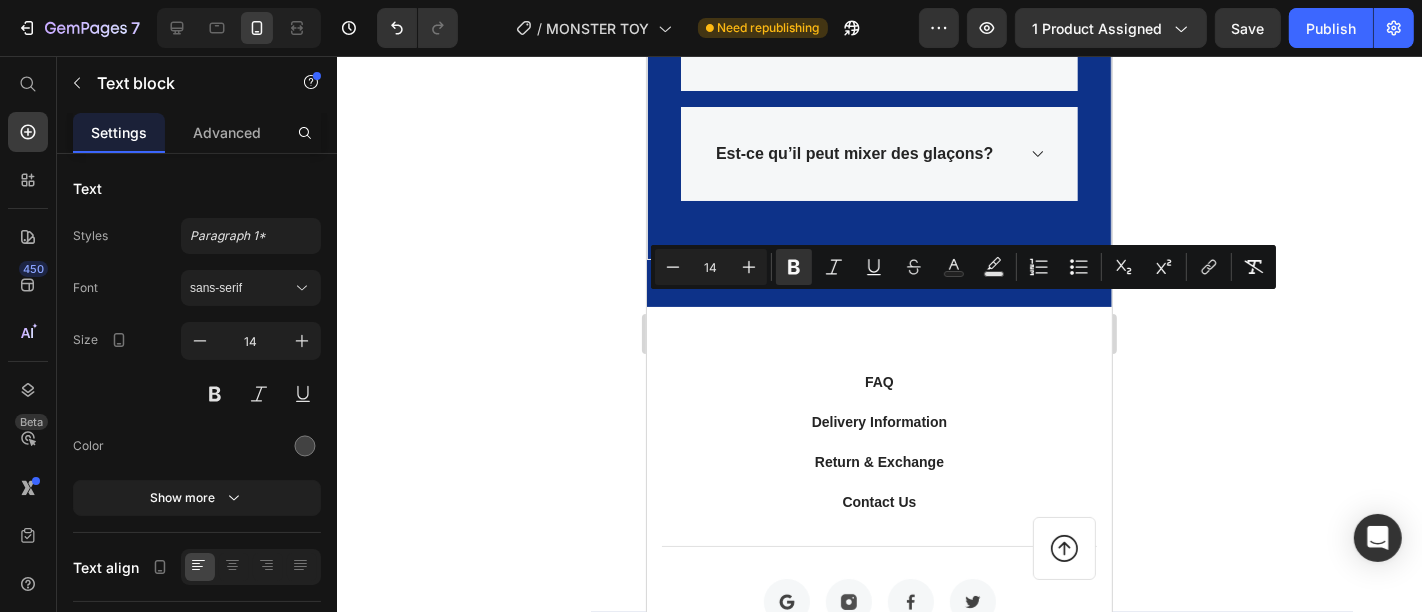 click on "R :" at bounding box center [723, -372] 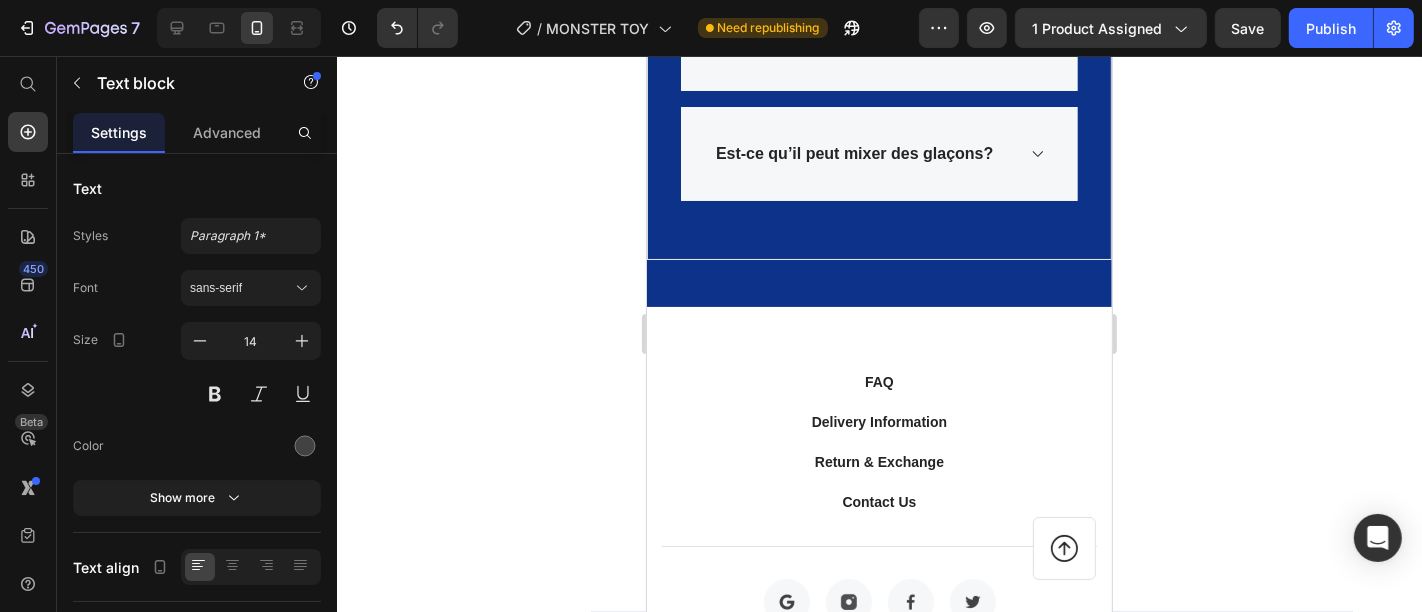 drag, startPoint x: 732, startPoint y: 309, endPoint x: 682, endPoint y: 309, distance: 50 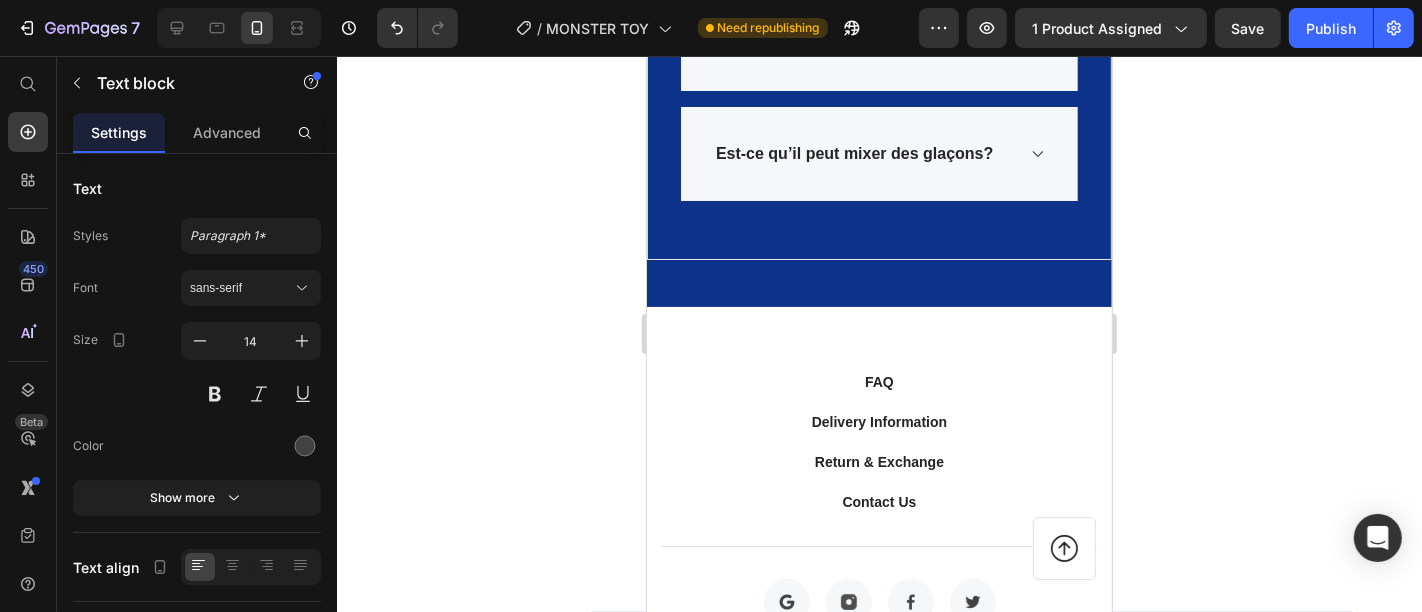 click 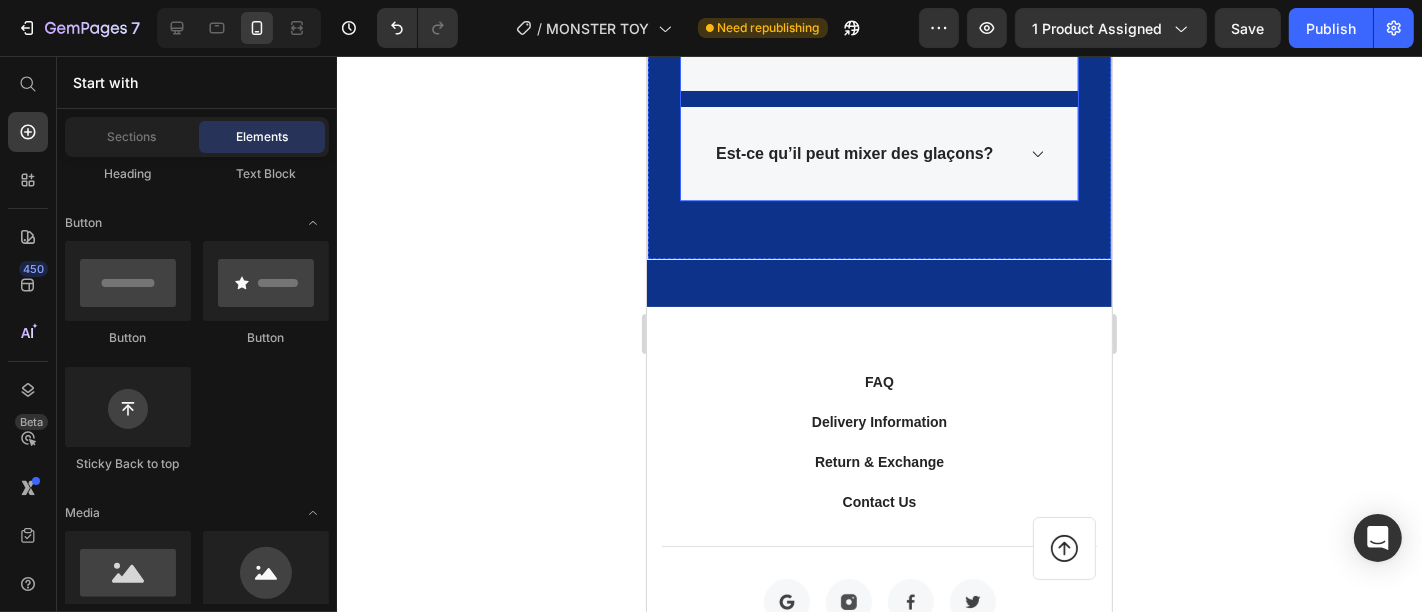 click 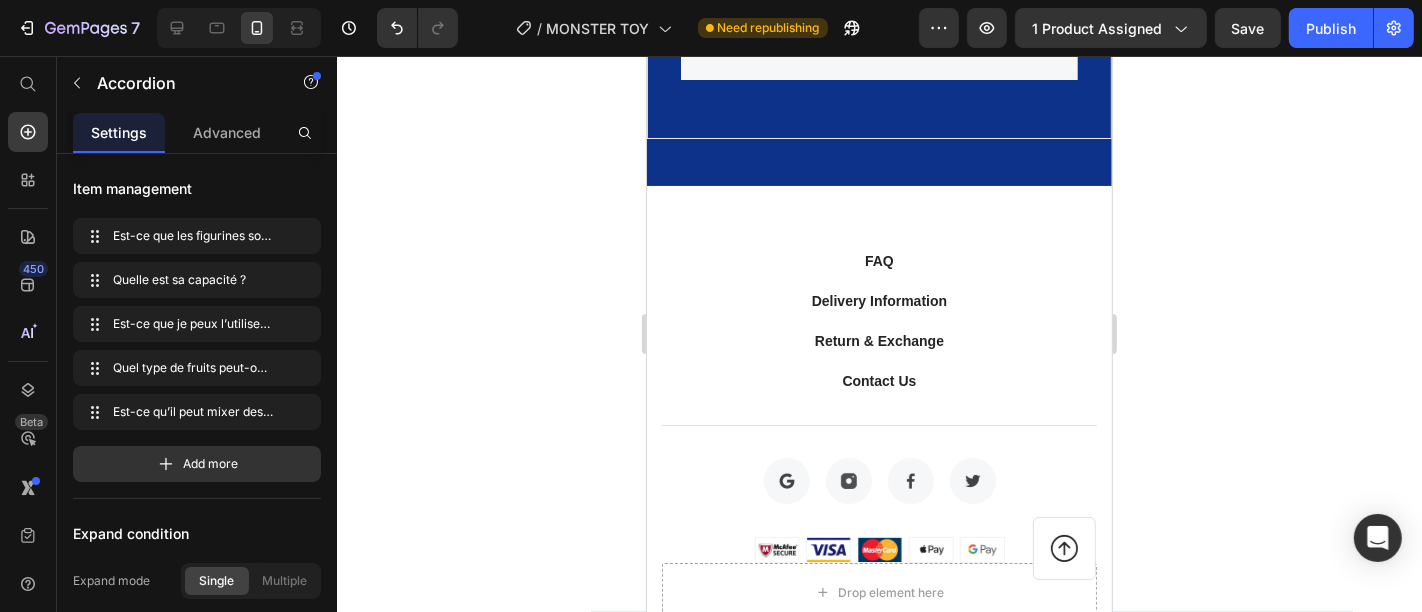 click on "Quelle est sa capacité ?" at bounding box center [800, -323] 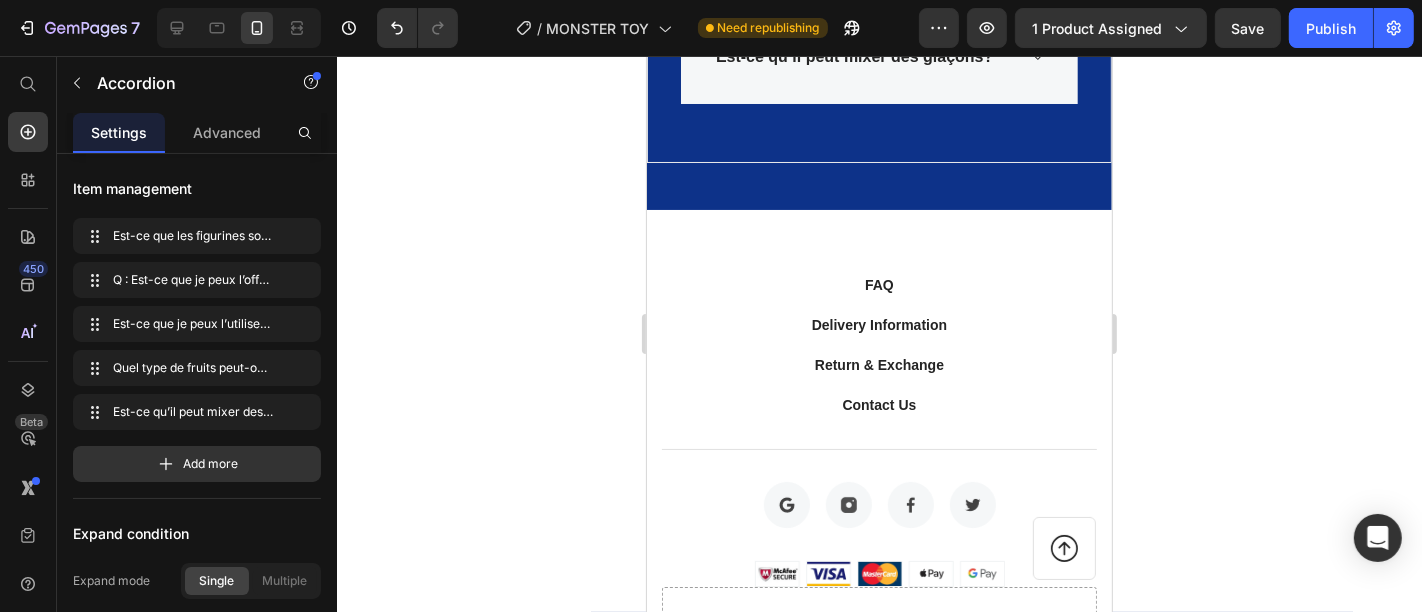 drag, startPoint x: 734, startPoint y: 353, endPoint x: 711, endPoint y: 354, distance: 23.021729 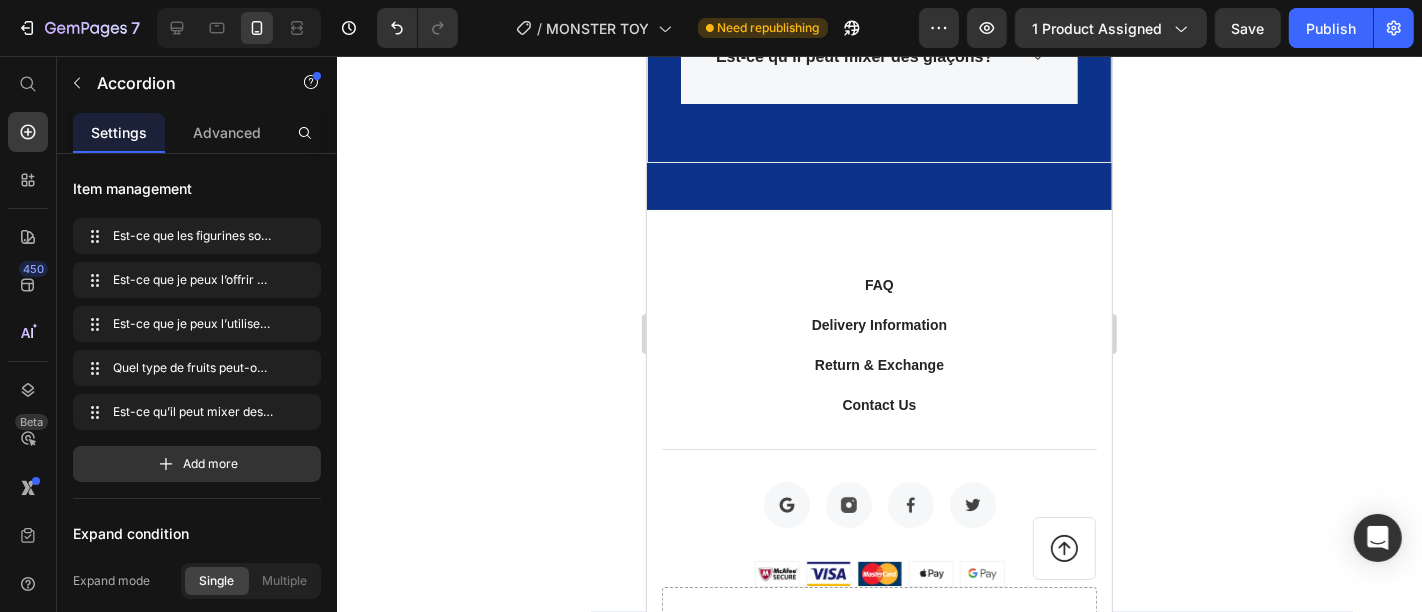 click 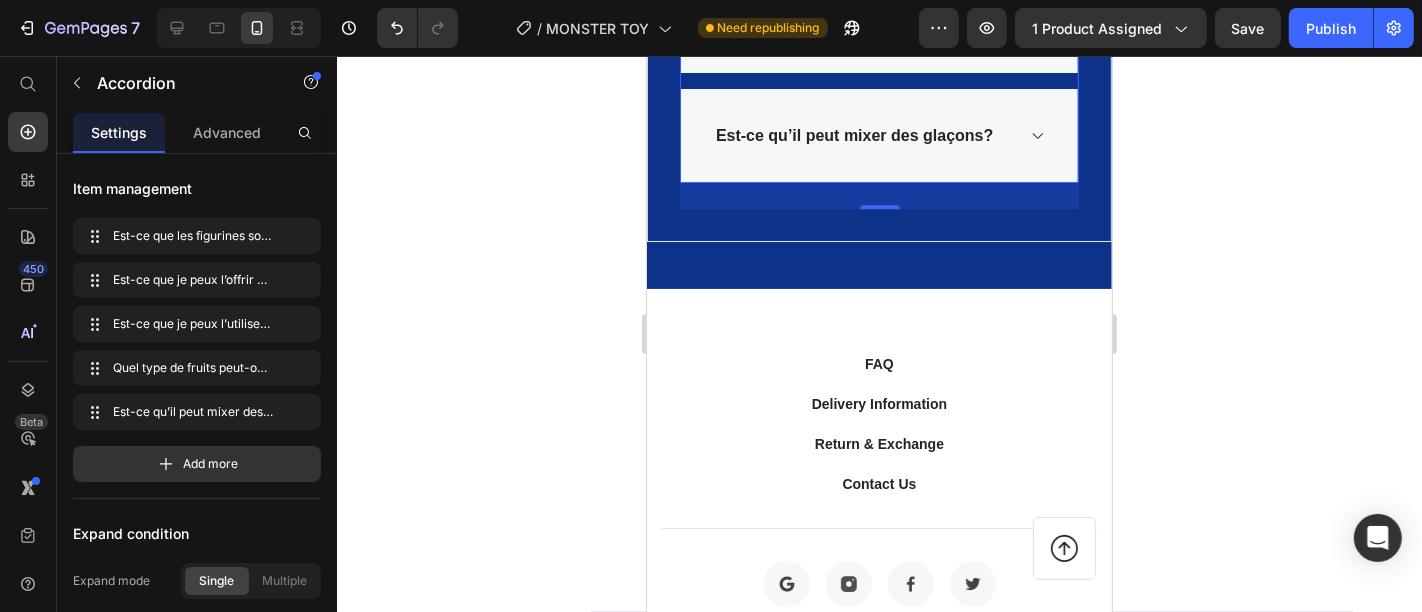 click on "La contenance est d’environ  350 ml , idéale pour une personne." at bounding box center [878, -227] 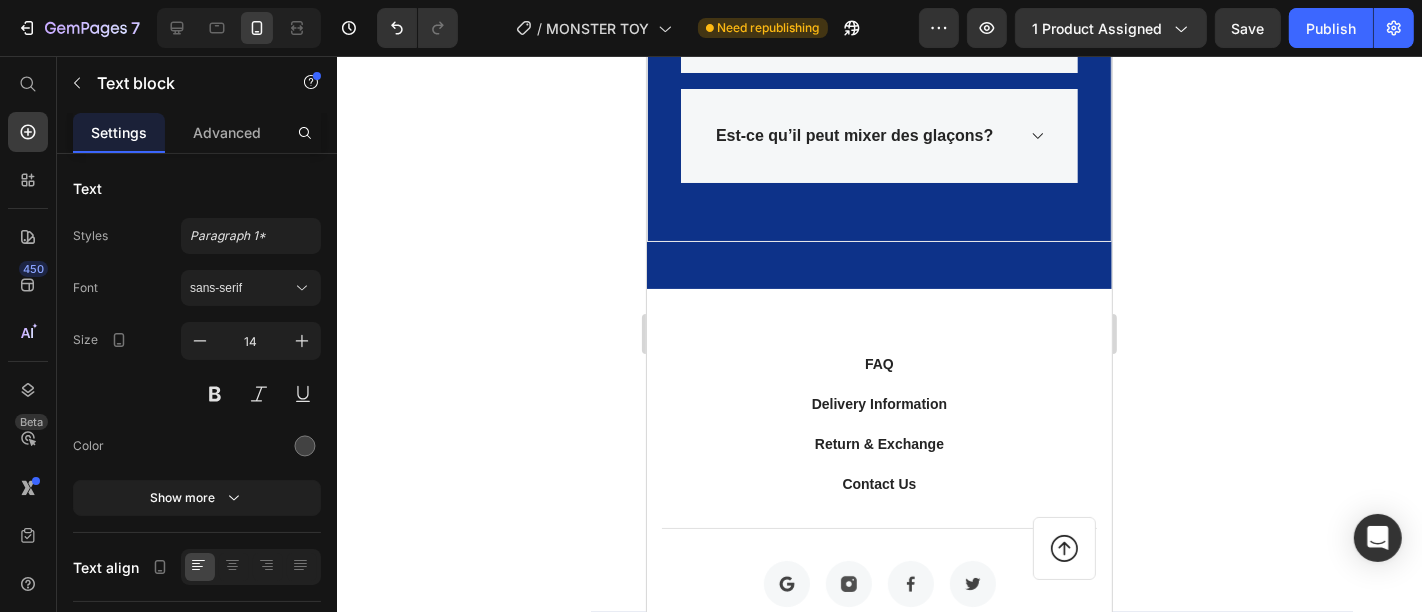 click on "La contenance est d’environ  350 ml , idéale pour une personne." at bounding box center [878, -227] 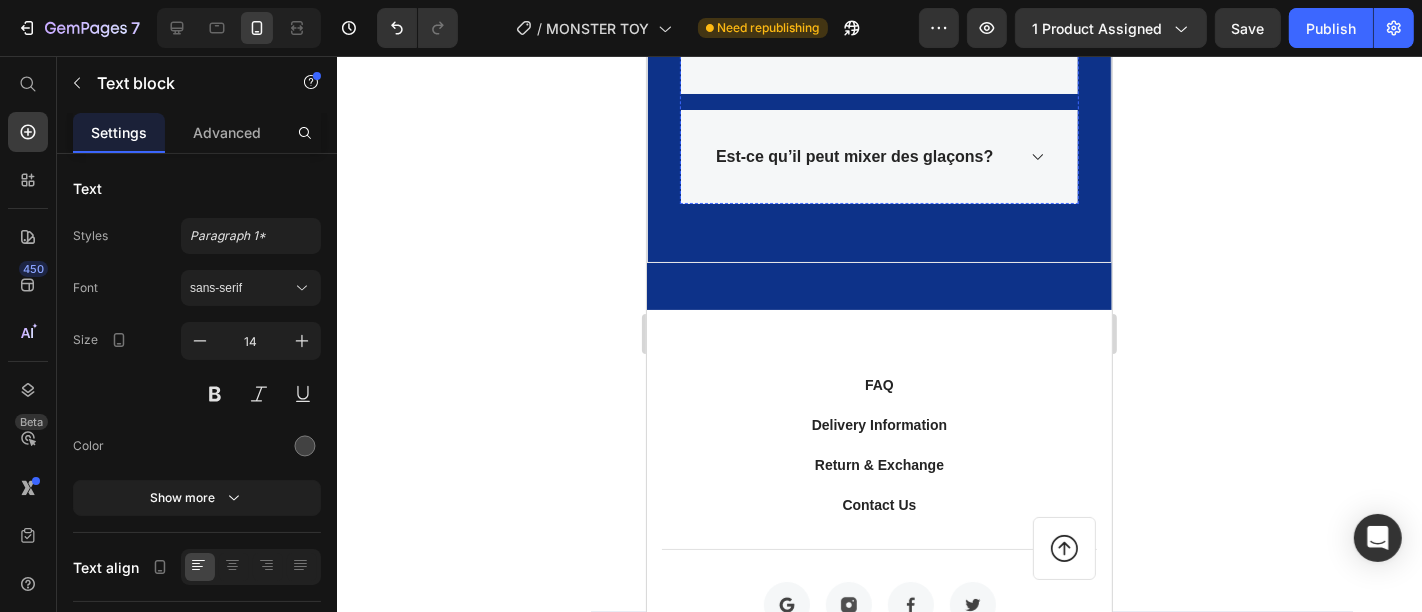 drag, startPoint x: 735, startPoint y: 440, endPoint x: 704, endPoint y: 441, distance: 31.016125 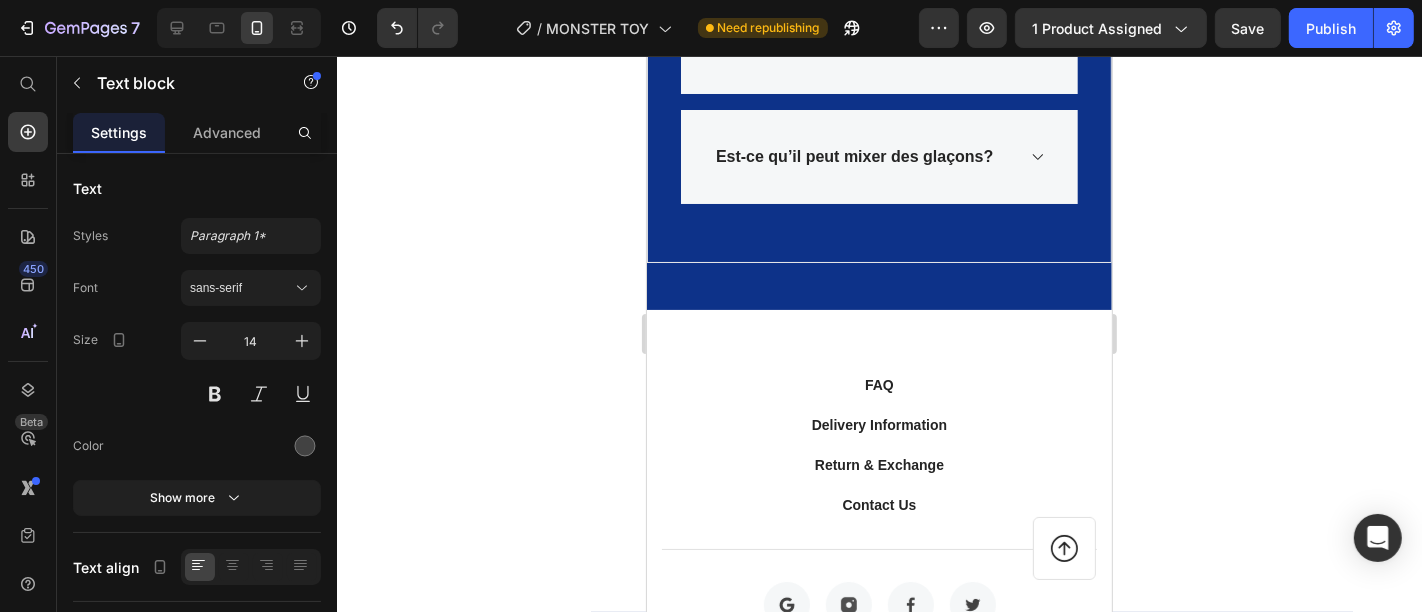 click 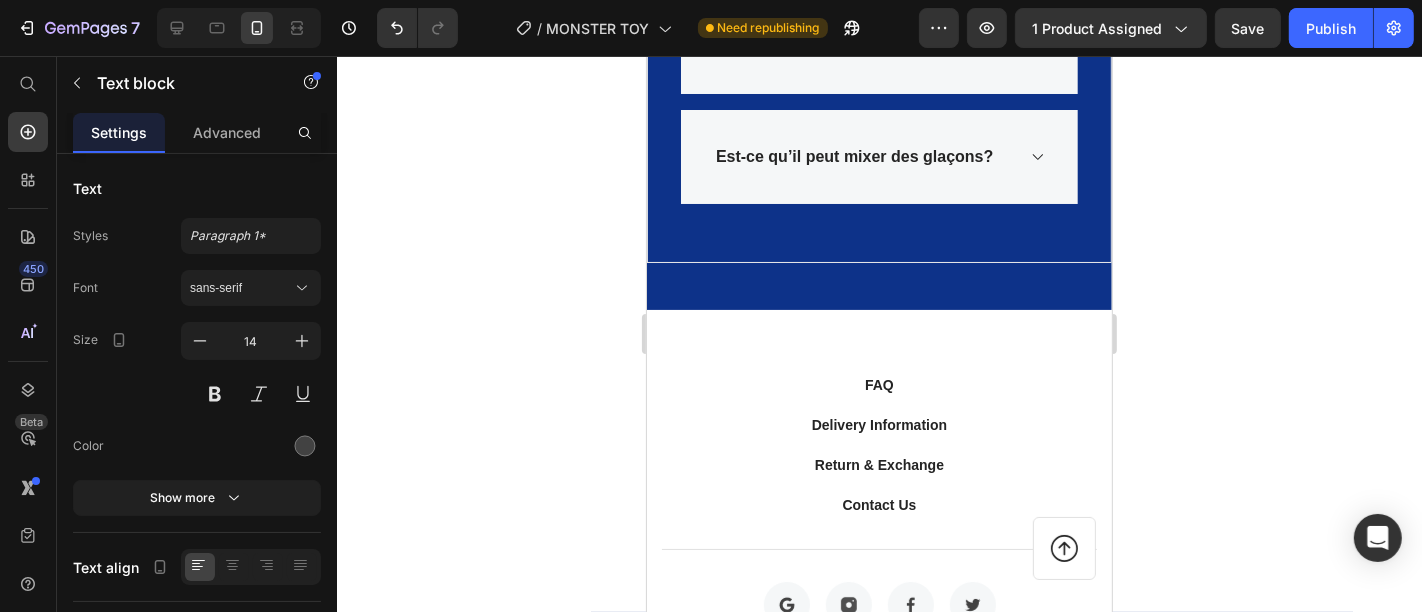 click on "Oui ! Le Pack Famille est parfait pour offrir. Chaque figurine est emballée individuellement dans une boîte surprise, idéale comme petit cadeau." at bounding box center [878, -217] 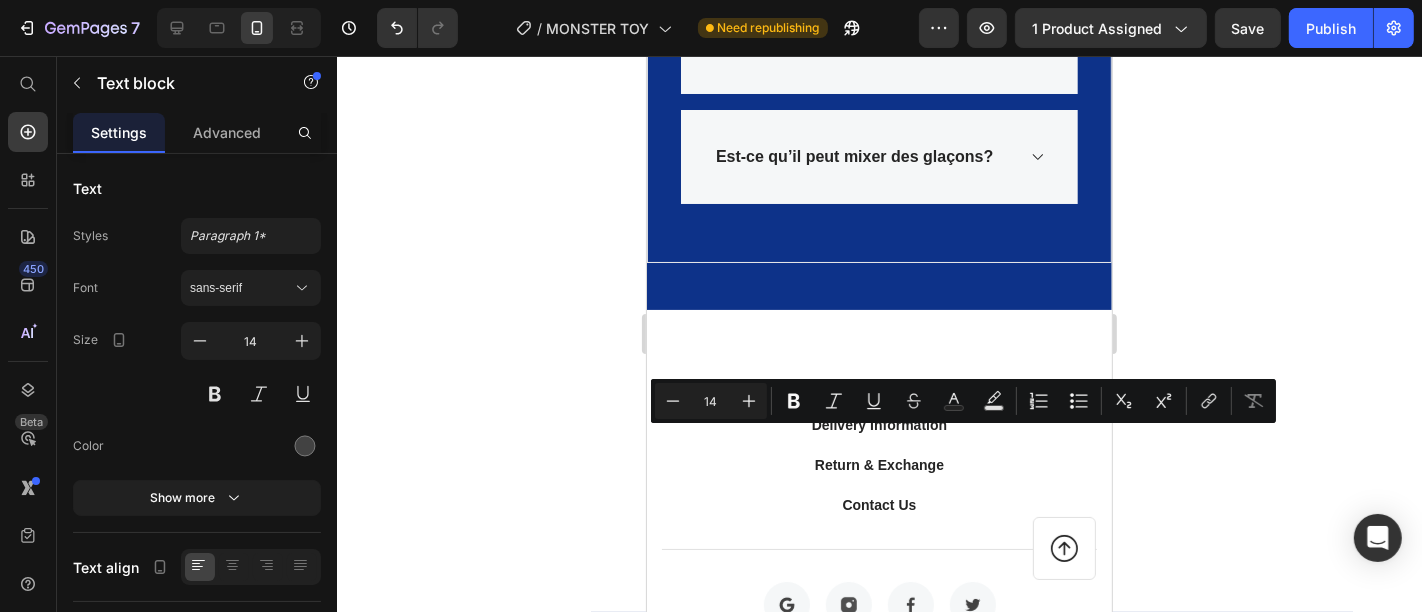 drag, startPoint x: 850, startPoint y: 437, endPoint x: 749, endPoint y: 440, distance: 101.04455 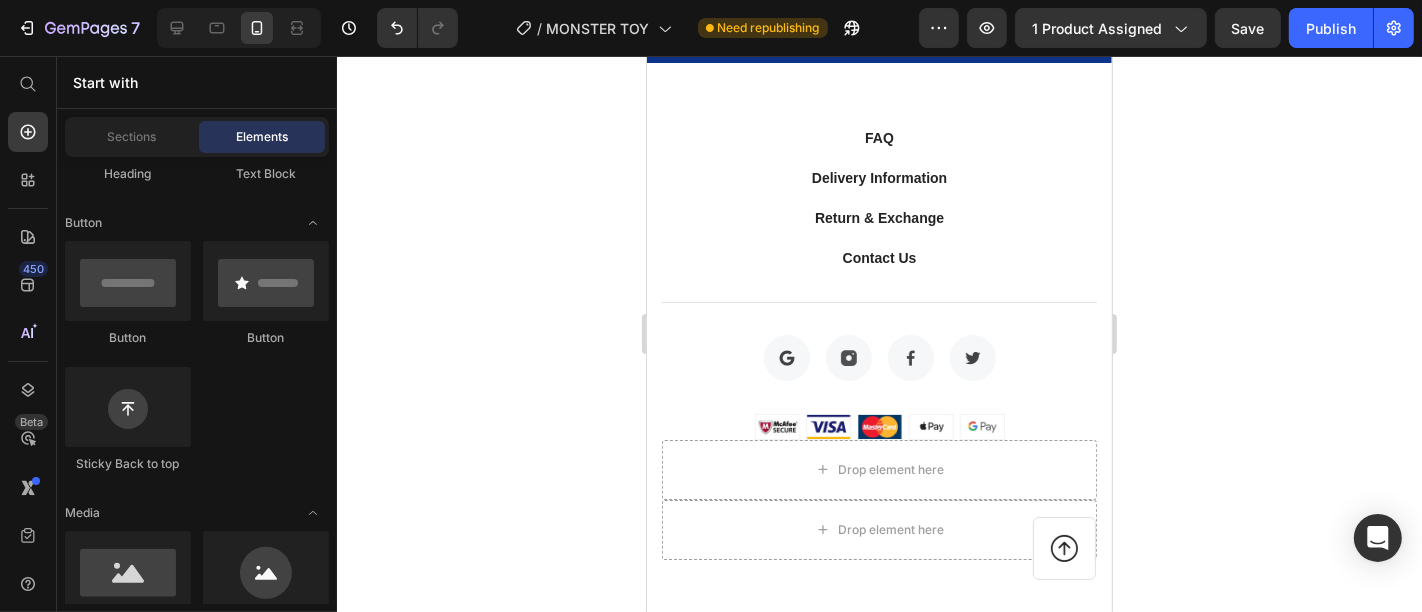scroll, scrollTop: 5143, scrollLeft: 0, axis: vertical 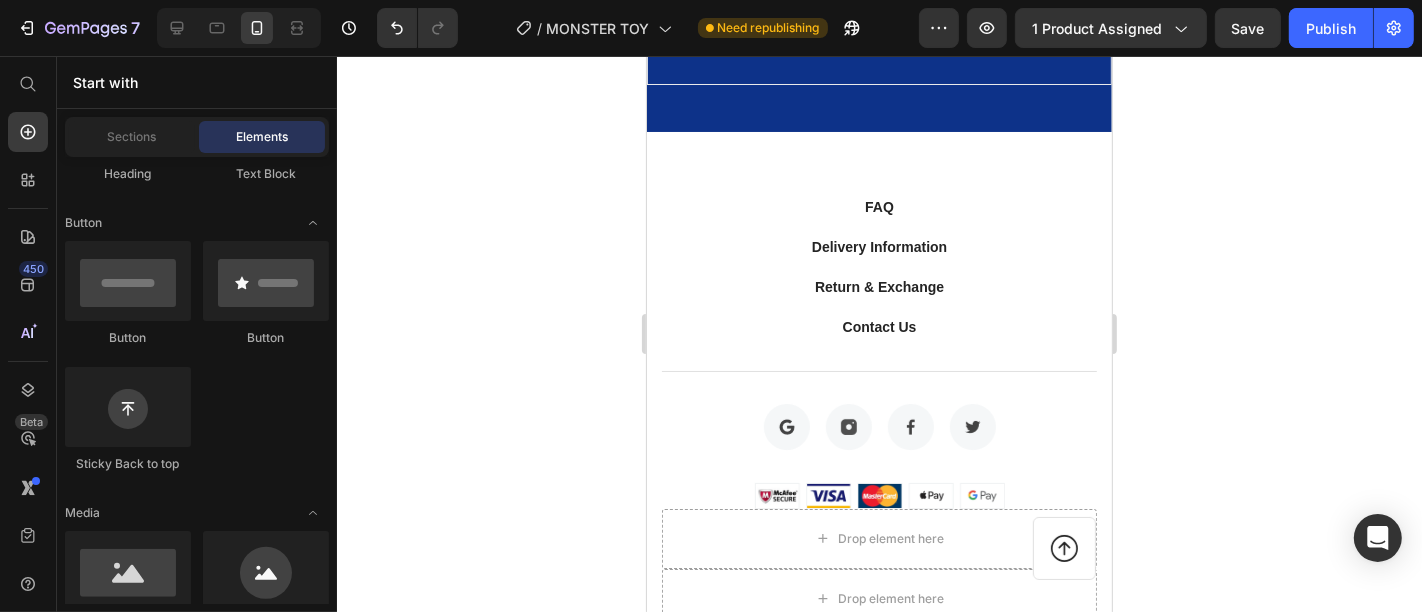 click on "Oui ! il est parfait pour offrir. Chaque figurine est emballée individuellement dans une boîte surprise, idéale comme petit cadeau. Text block" at bounding box center [878, -395] 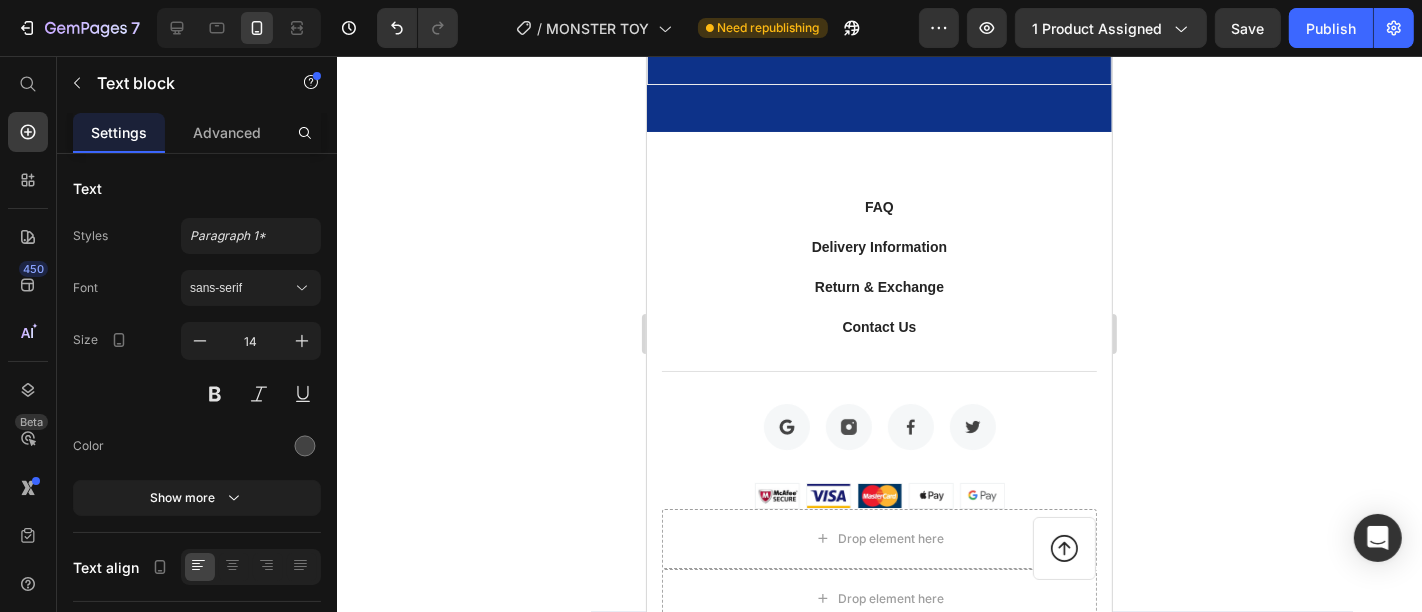 click on "Oui ! il est parfait pour offrir. Chaque figurine est emballée individuellement dans une boîte surprise, idéale comme petit cadeau." at bounding box center [878, -395] 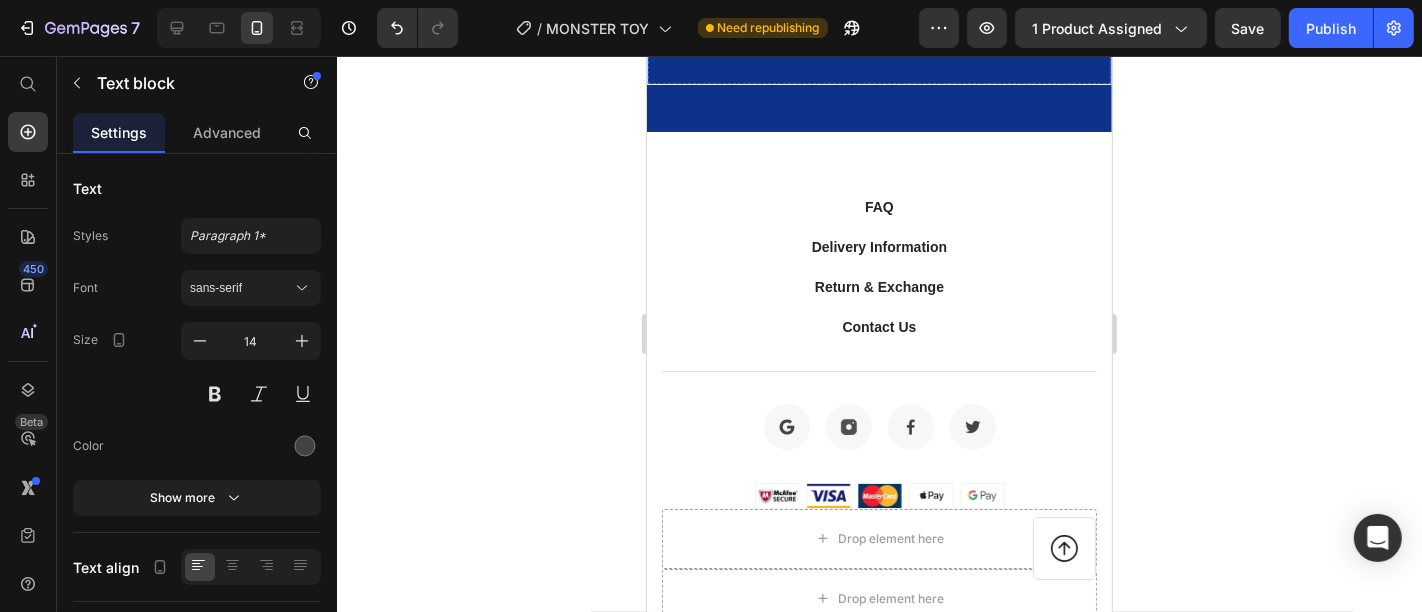 click on "Est-ce que je peux l’utiliser à l’extérieur ?" at bounding box center [856, -255] 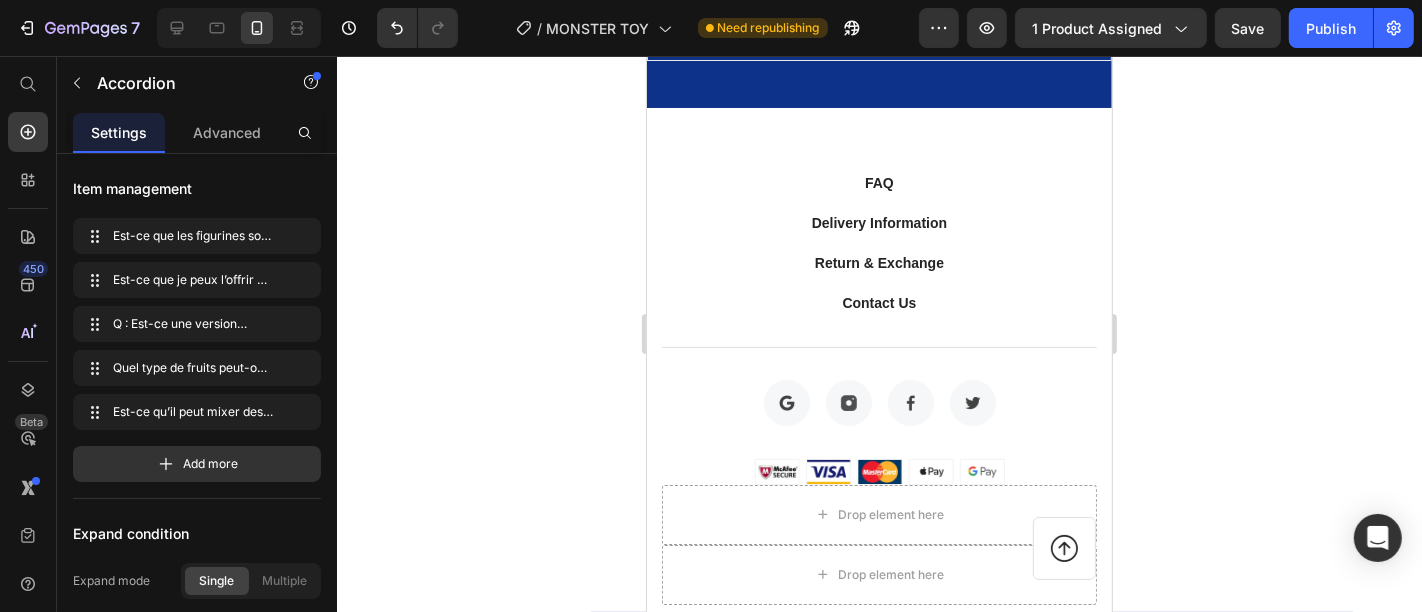 drag, startPoint x: 742, startPoint y: 436, endPoint x: 693, endPoint y: 431, distance: 49.25444 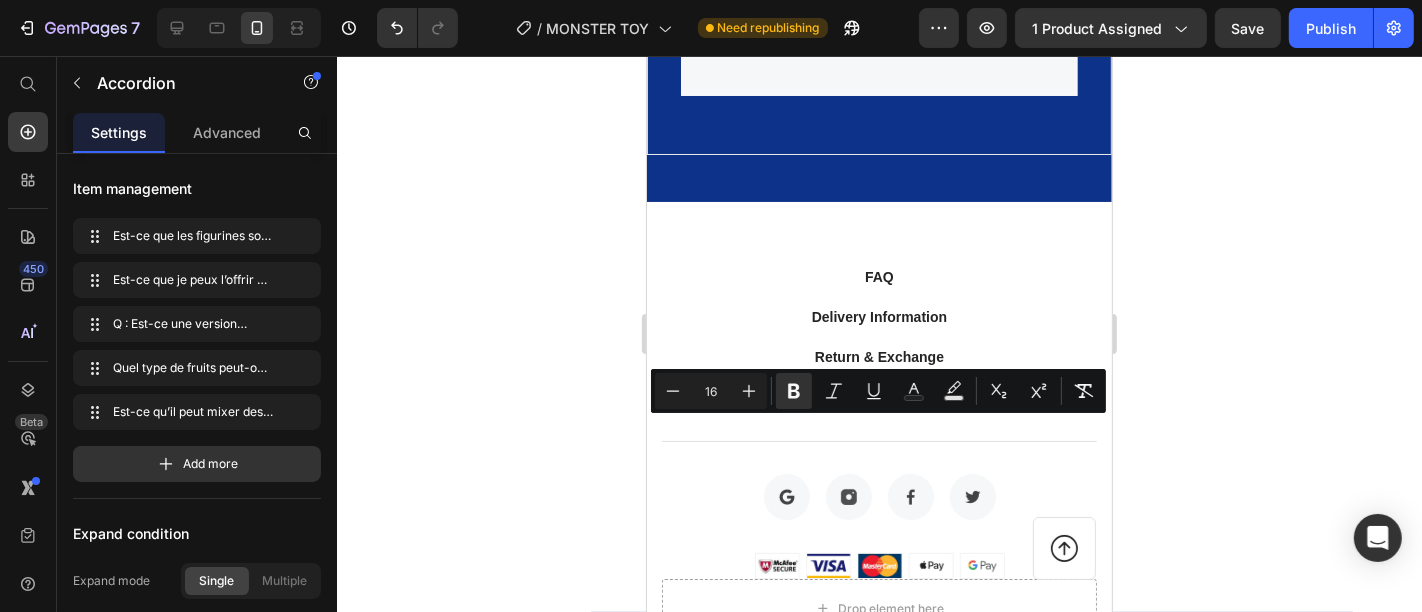 scroll, scrollTop: 5022, scrollLeft: 0, axis: vertical 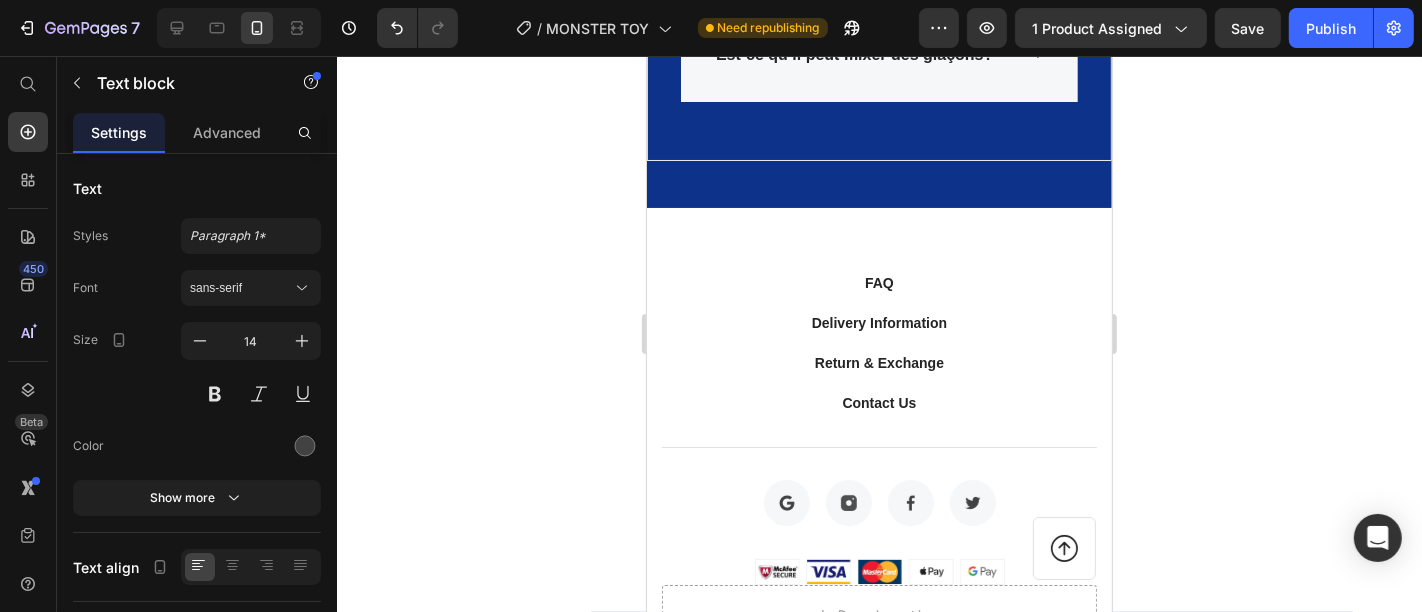 click on "Oui ! Il est  compact, léger et sans fil  — parfait pour le travail, la plage, la voiture ou le sport." at bounding box center (878, -174) 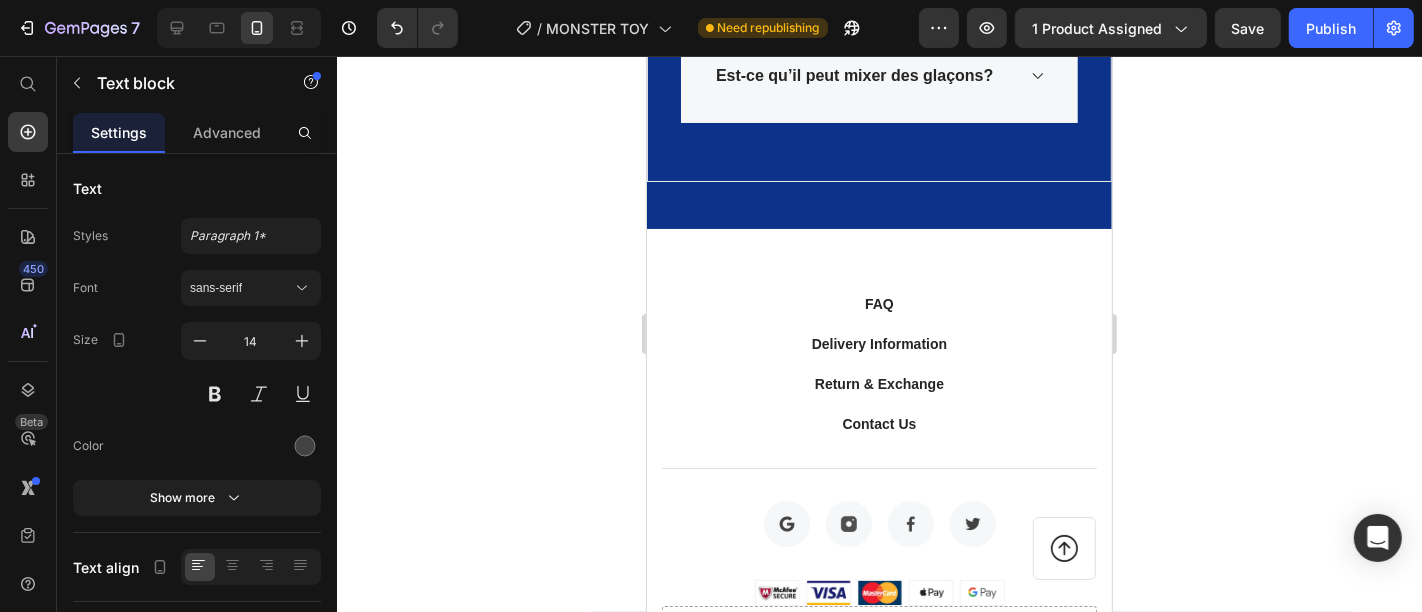 drag, startPoint x: 732, startPoint y: 490, endPoint x: 715, endPoint y: 490, distance: 17 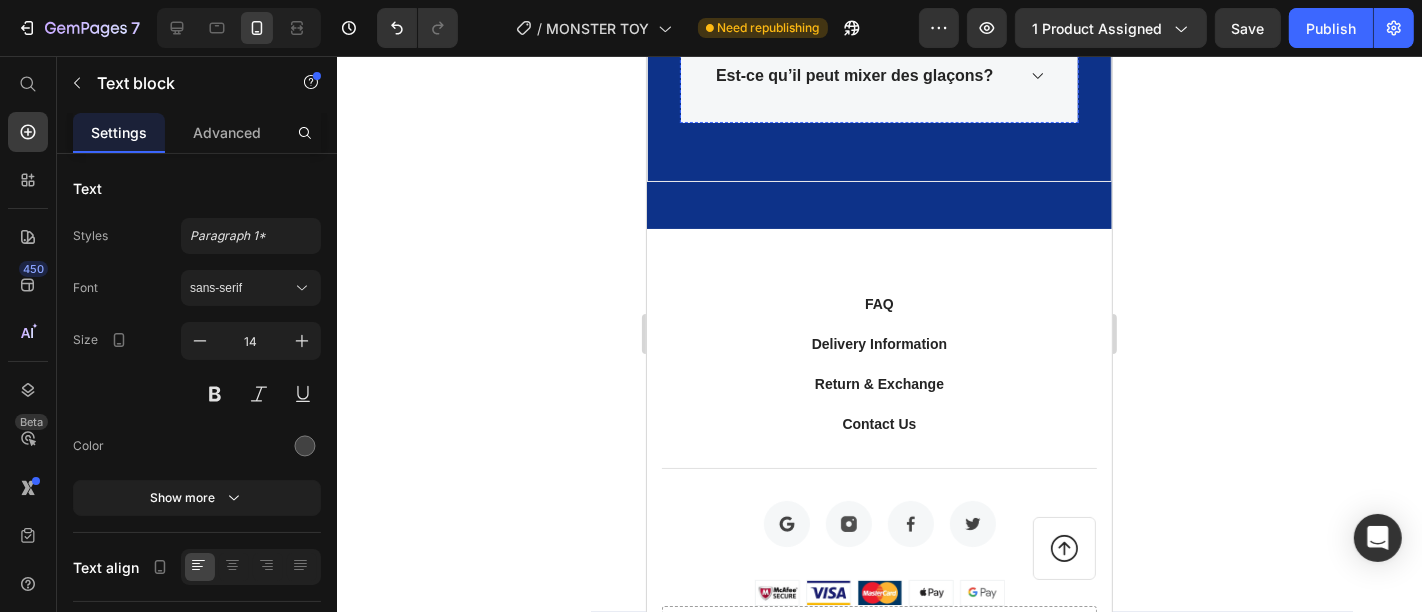 click 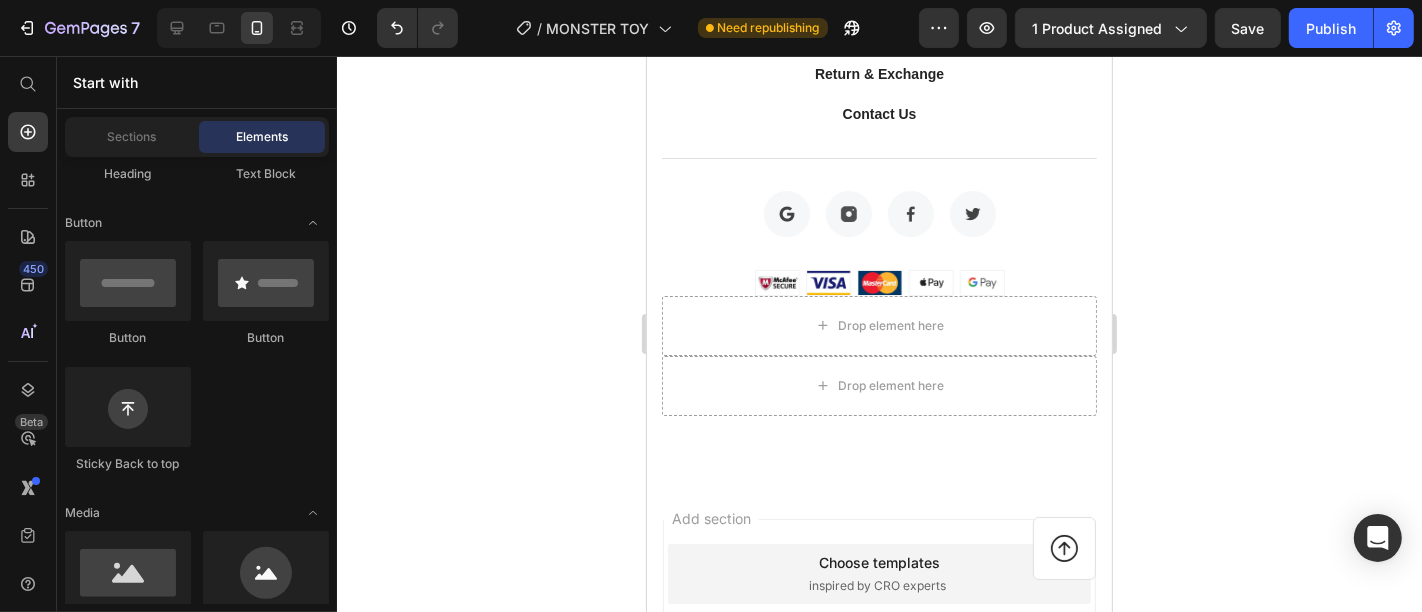 scroll, scrollTop: 5342, scrollLeft: 0, axis: vertical 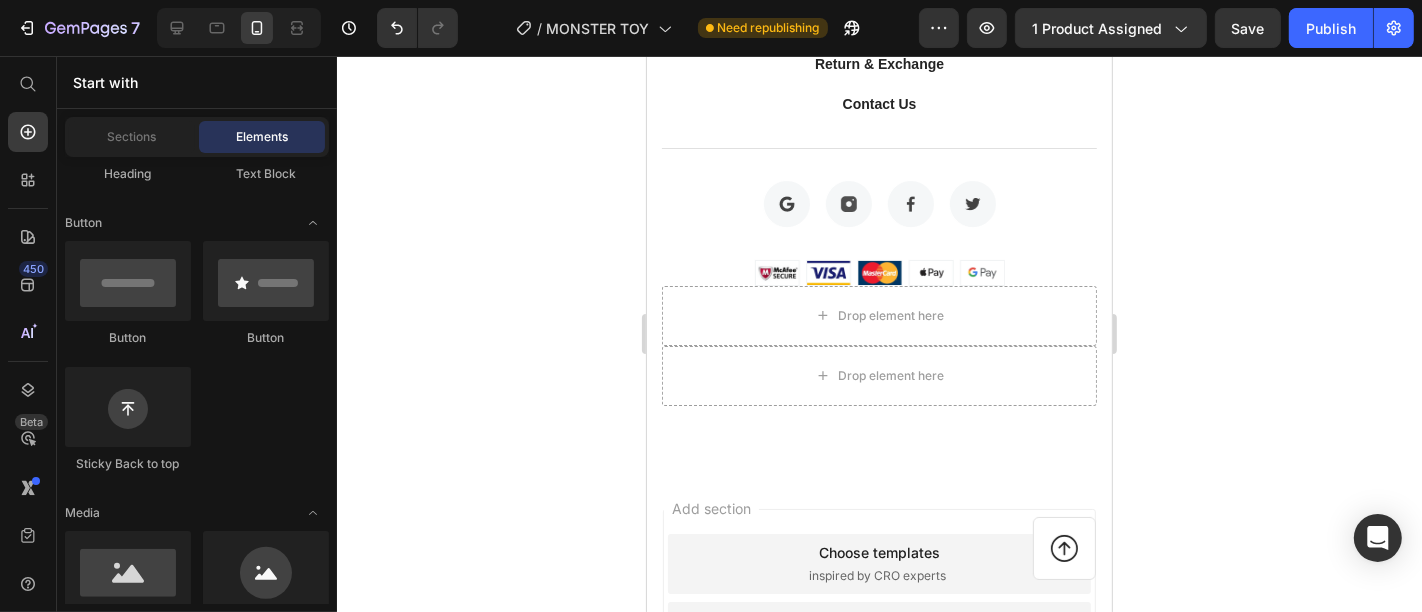 click on "Quel type de fruits peut-on utiliser ?" at bounding box center [852, -356] 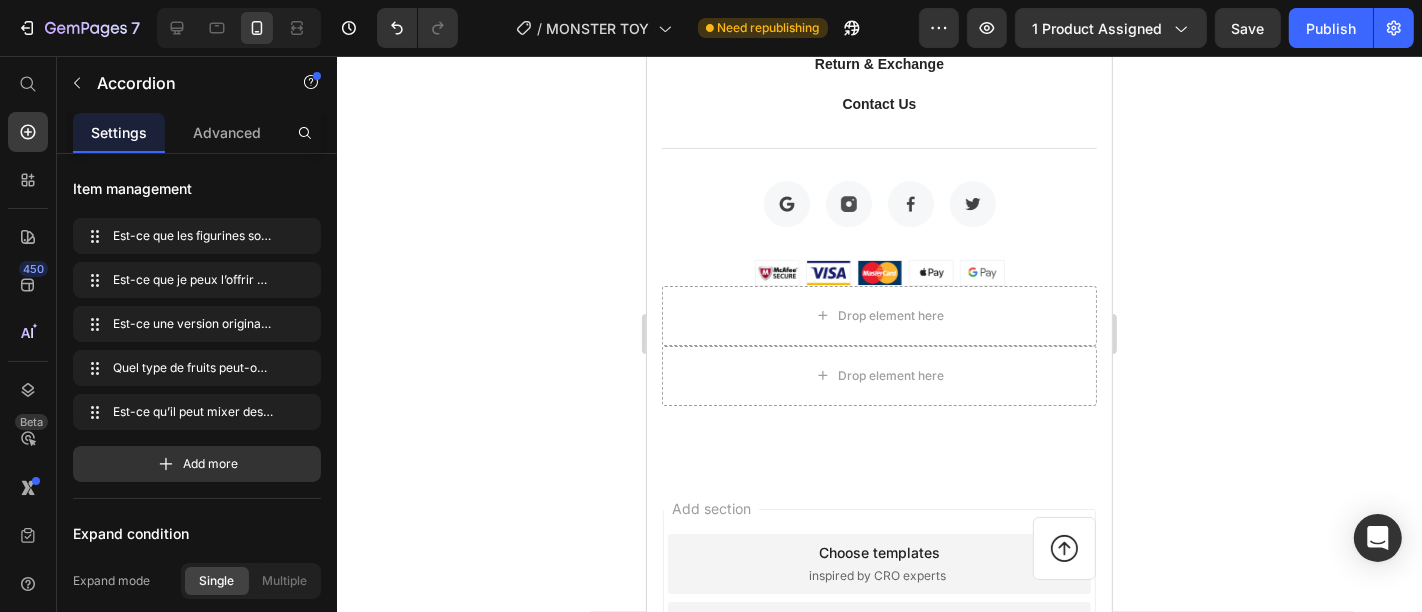 click on "Quel type de fruits peut-on utiliser ?" at bounding box center (852, -356) 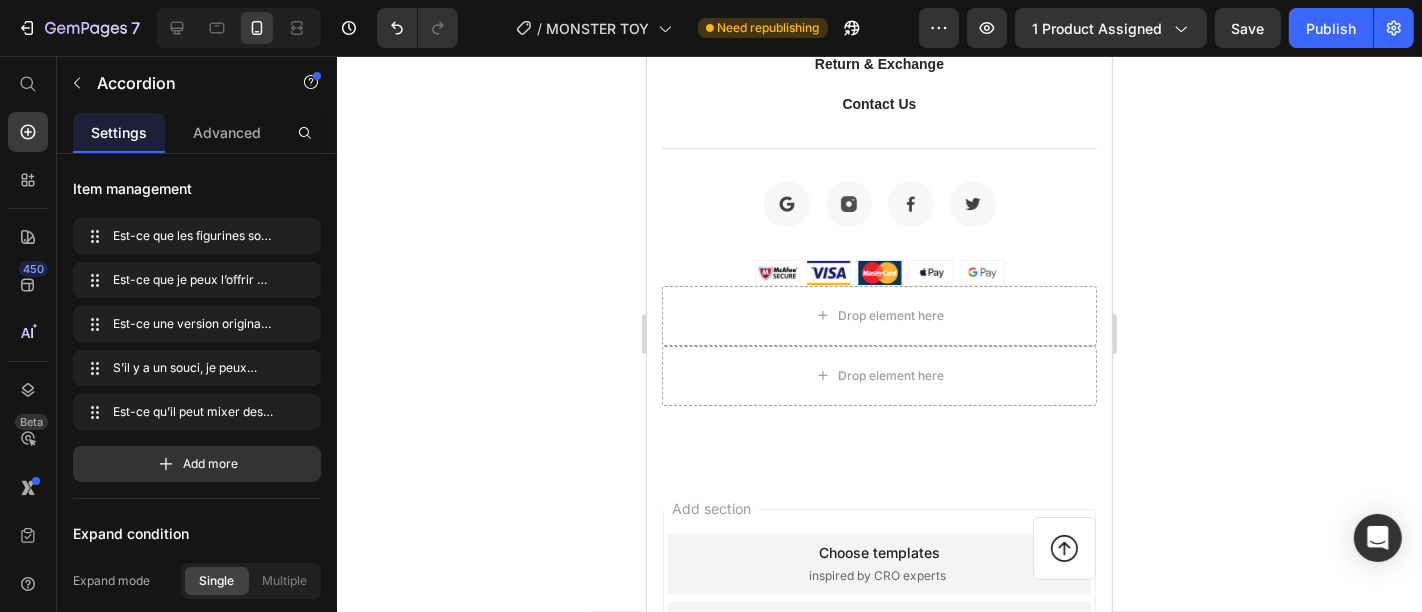 click 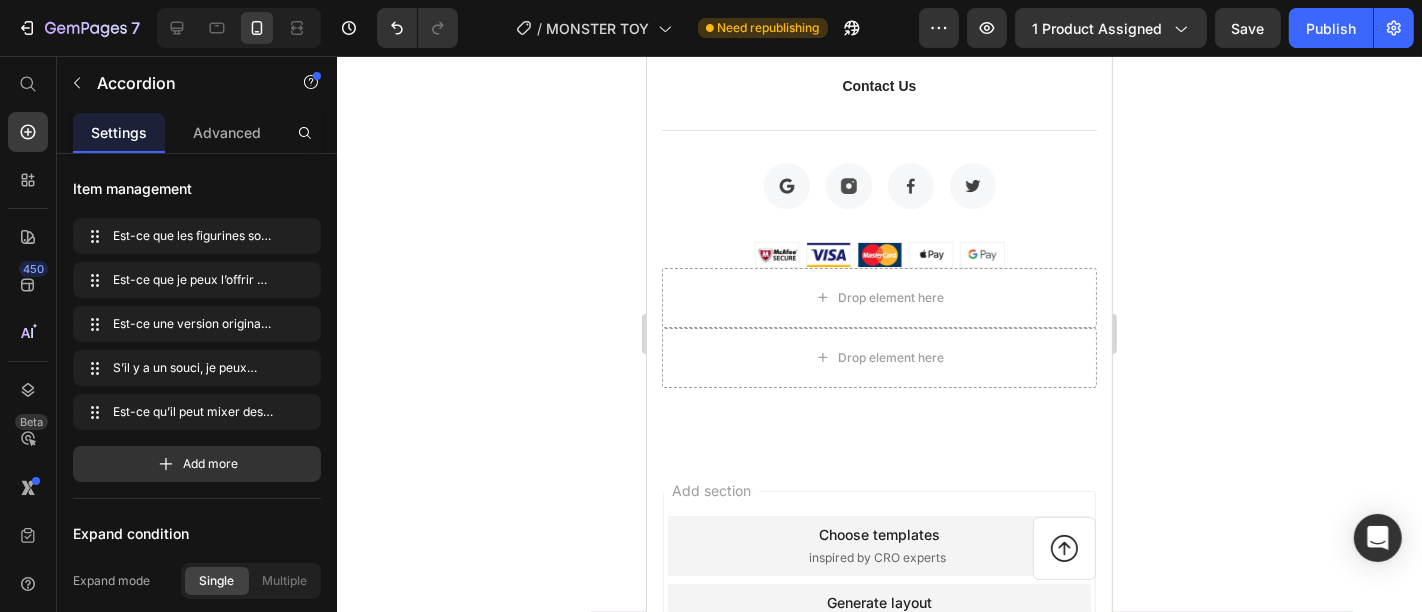 click on "la banane, fraise, kiwi, mangue, pastèque, orange, etc." at bounding box center [868, -383] 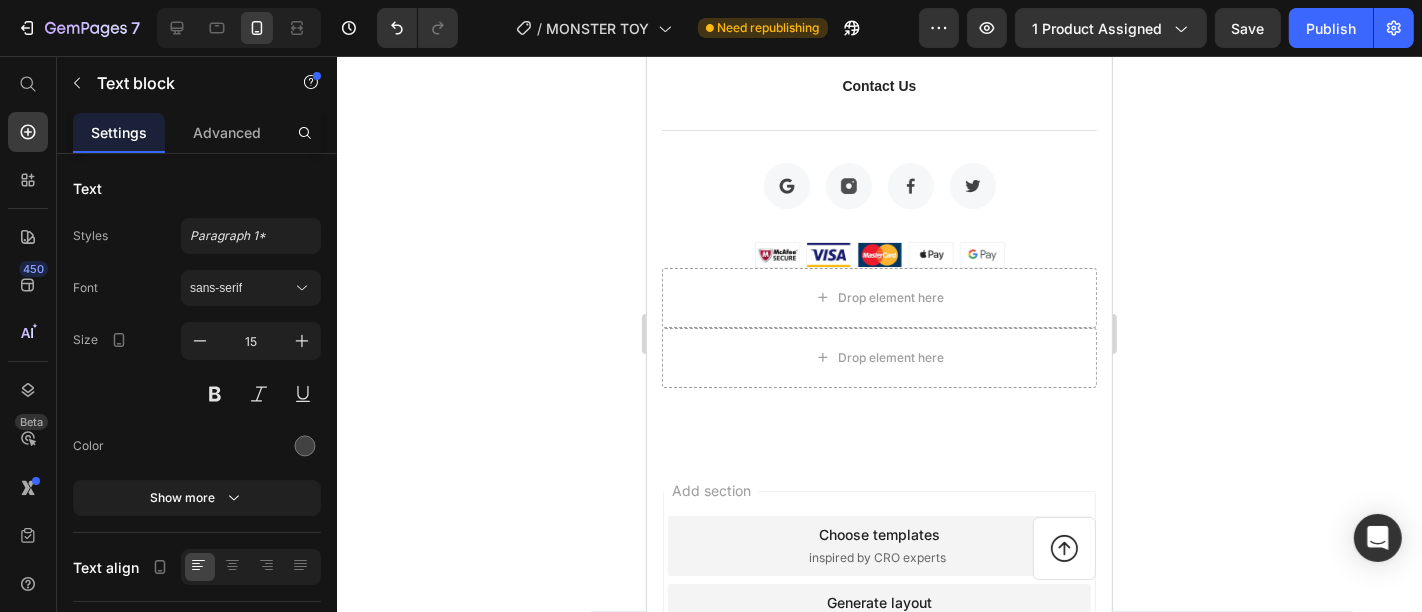 click on "la banane, fraise, kiwi, mangue, pastèque, orange, etc." at bounding box center (868, -383) 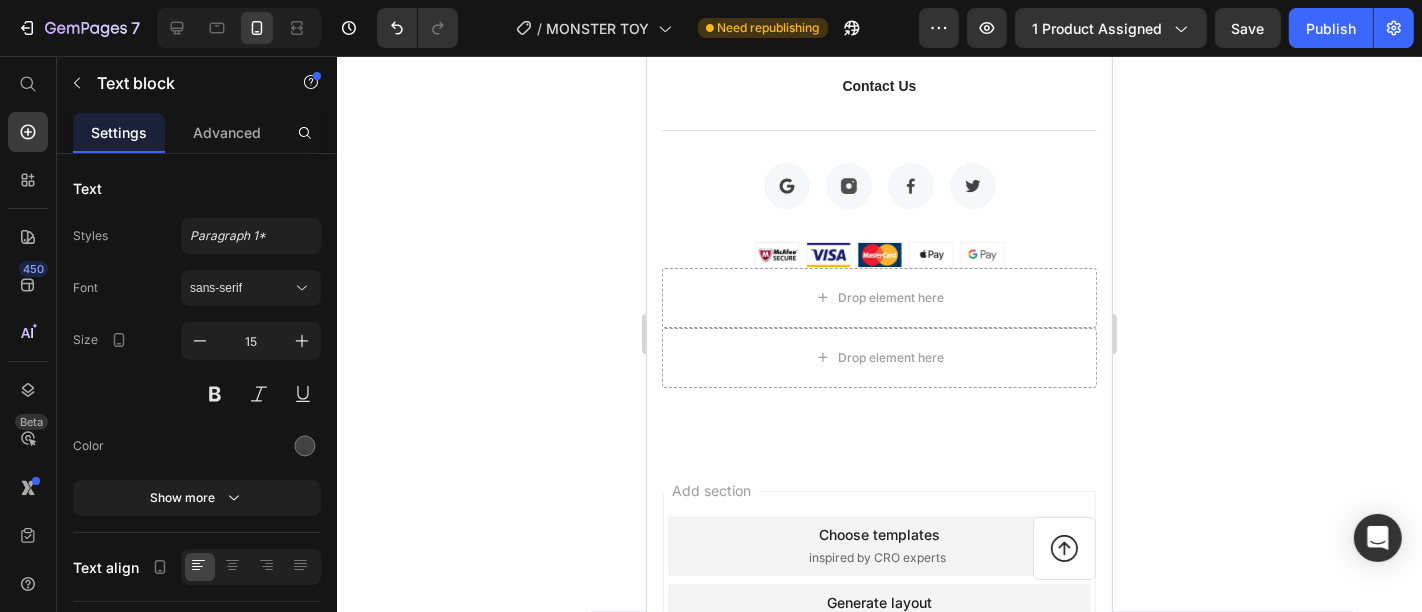 click on "Est-ce qu’il peut mixer des glaçons?" at bounding box center [878, -263] 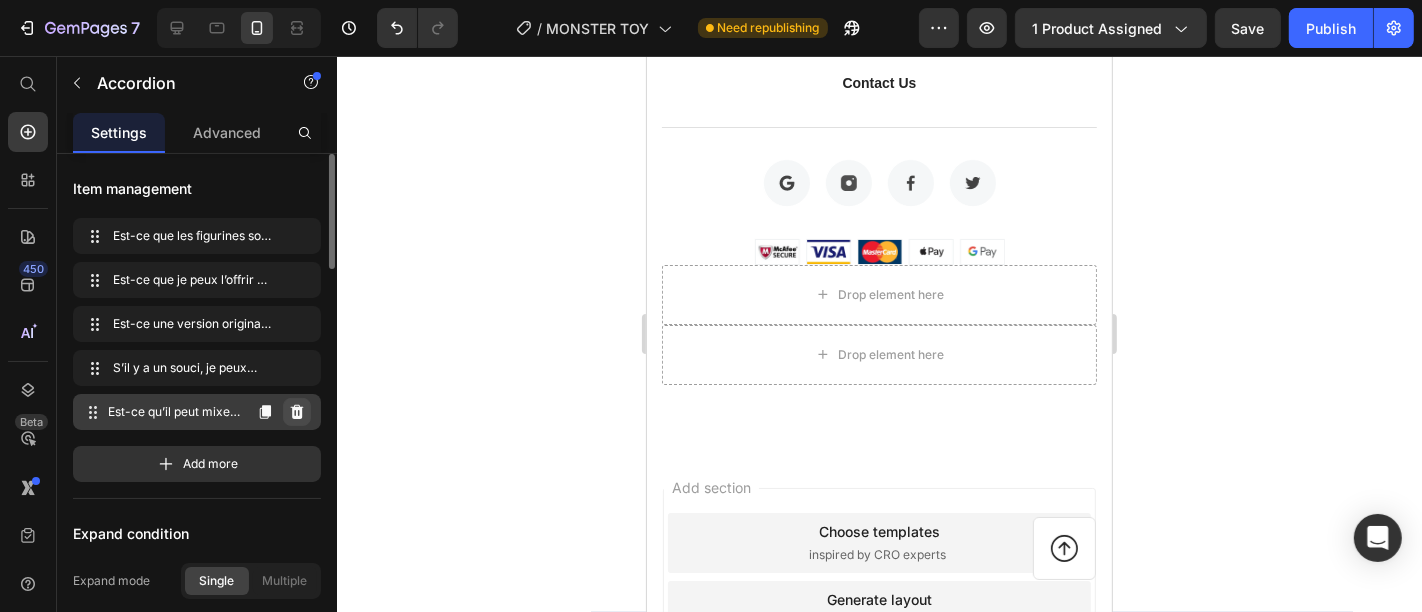 click 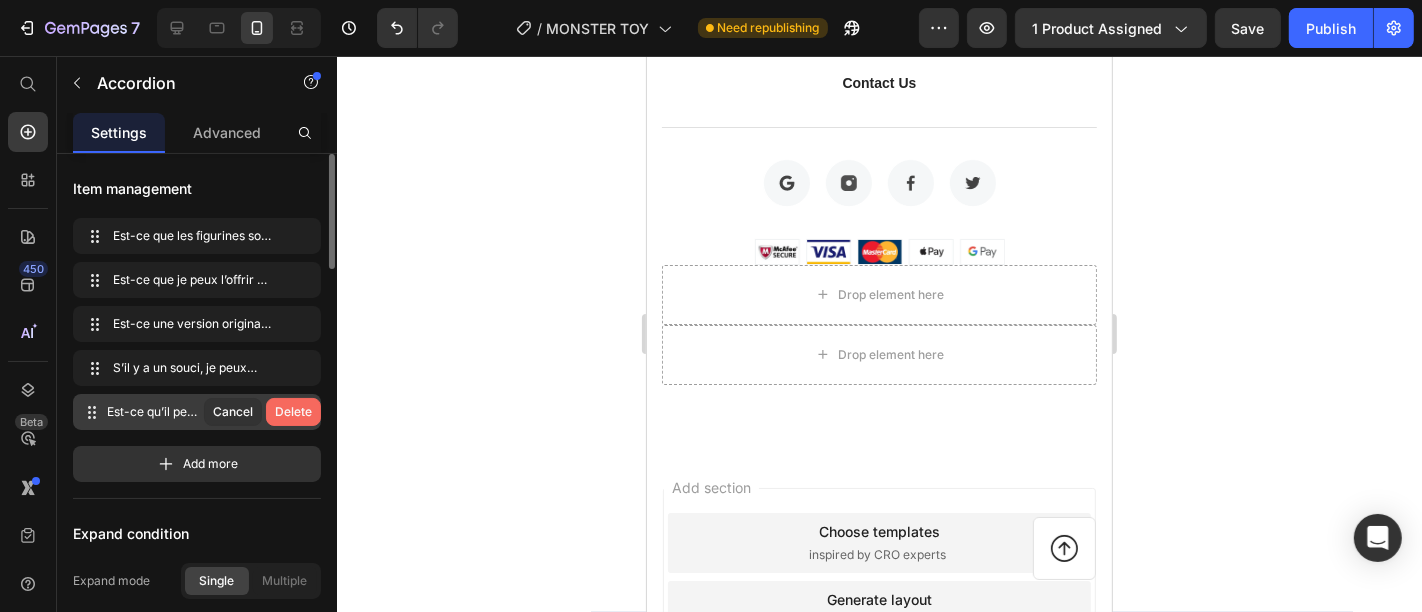 click on "Delete" at bounding box center [293, 412] 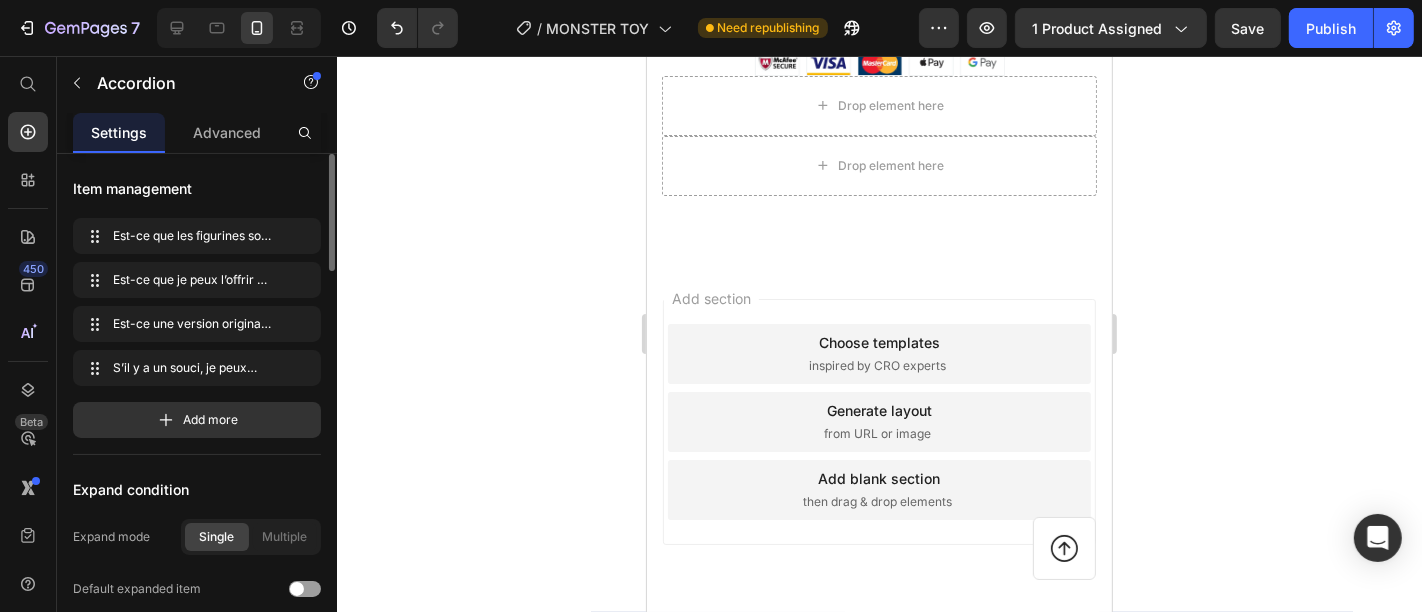 click 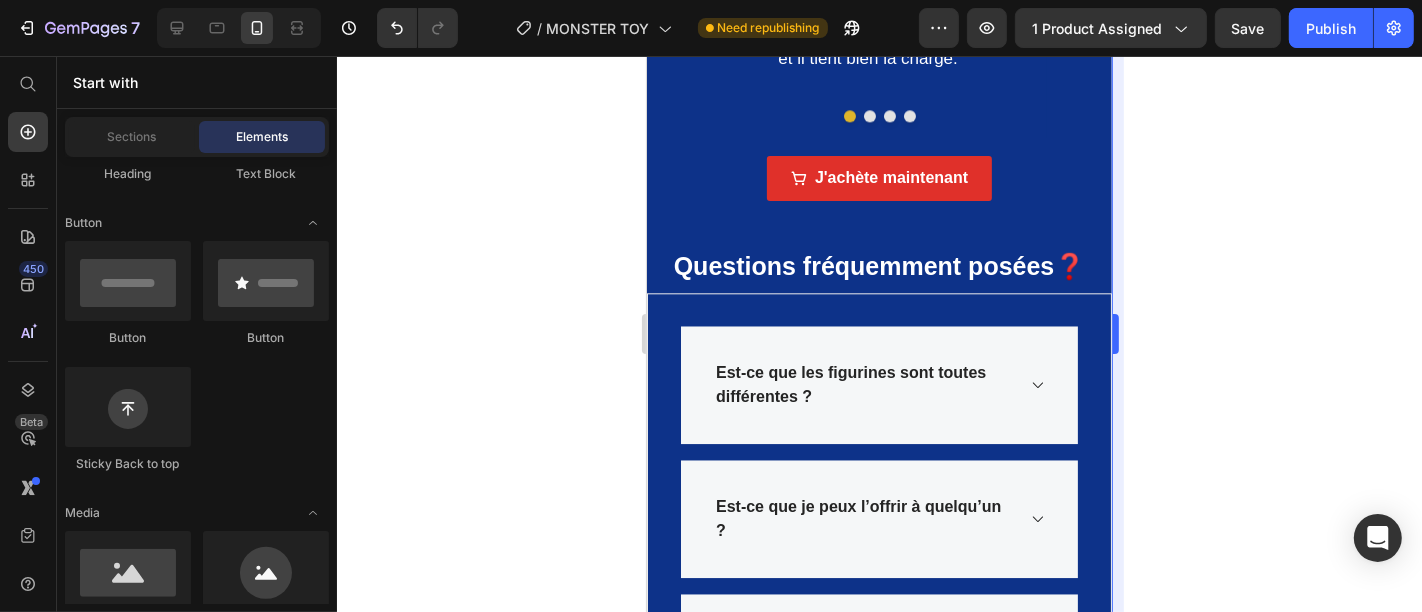 scroll, scrollTop: 4108, scrollLeft: 0, axis: vertical 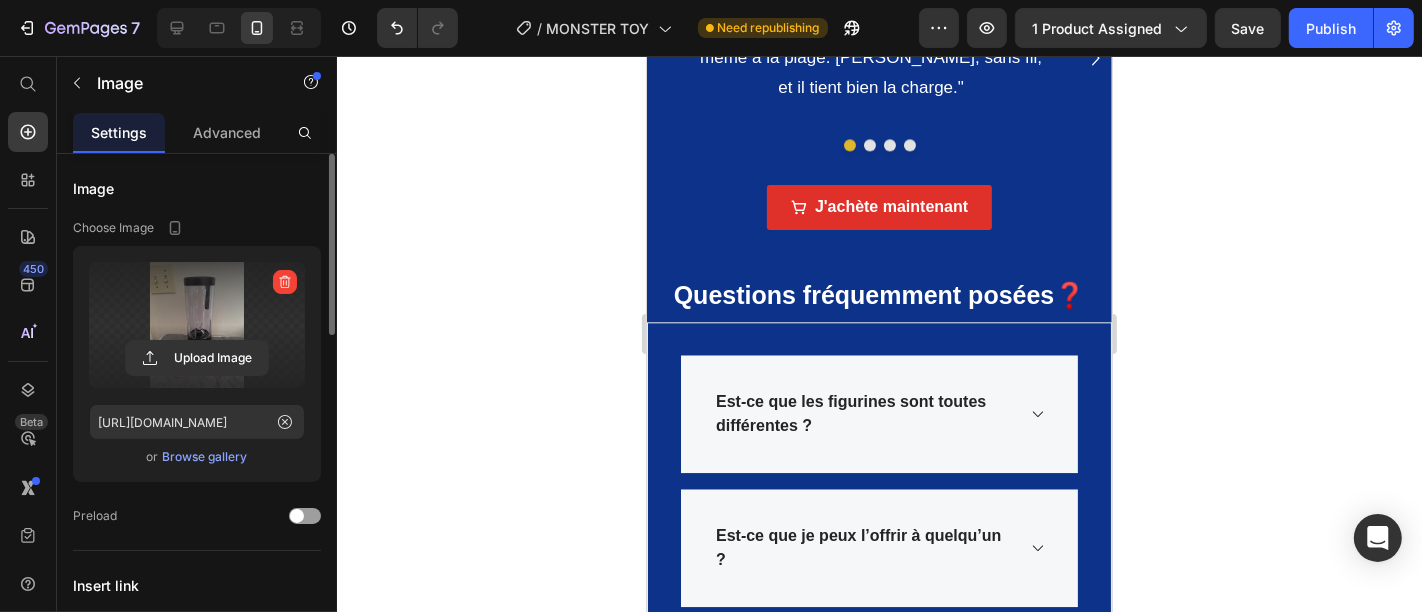 click at bounding box center [197, 325] 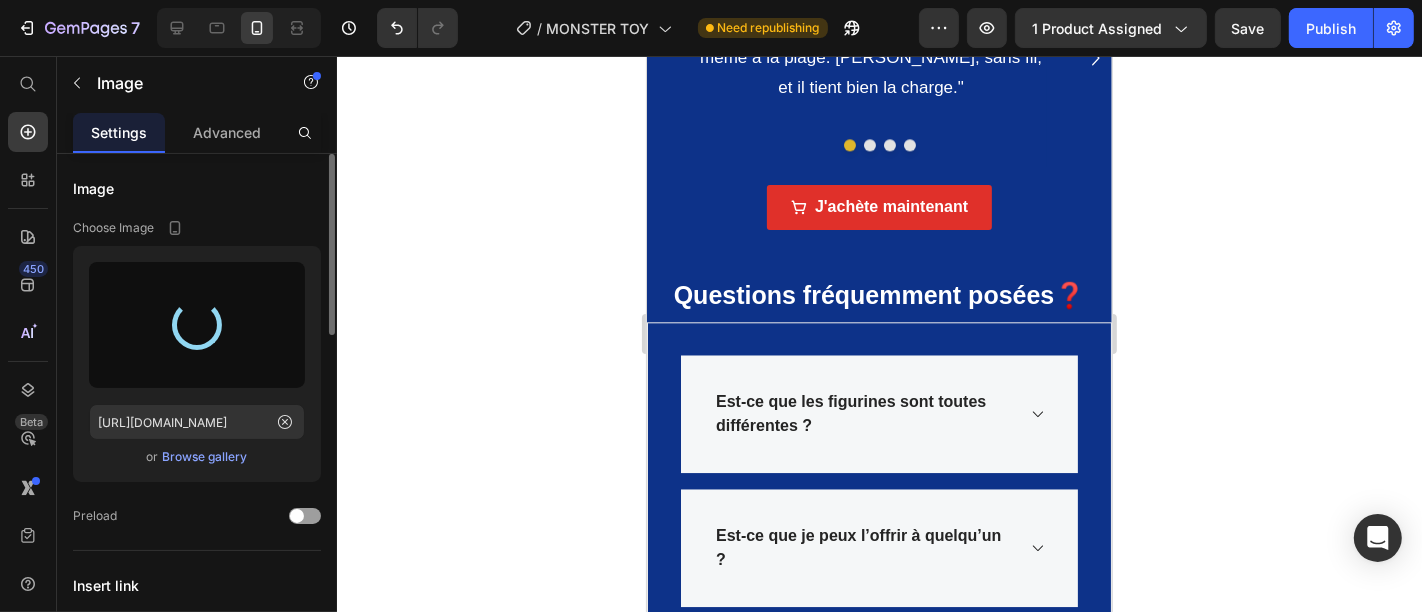 type on "[URL][DOMAIN_NAME]" 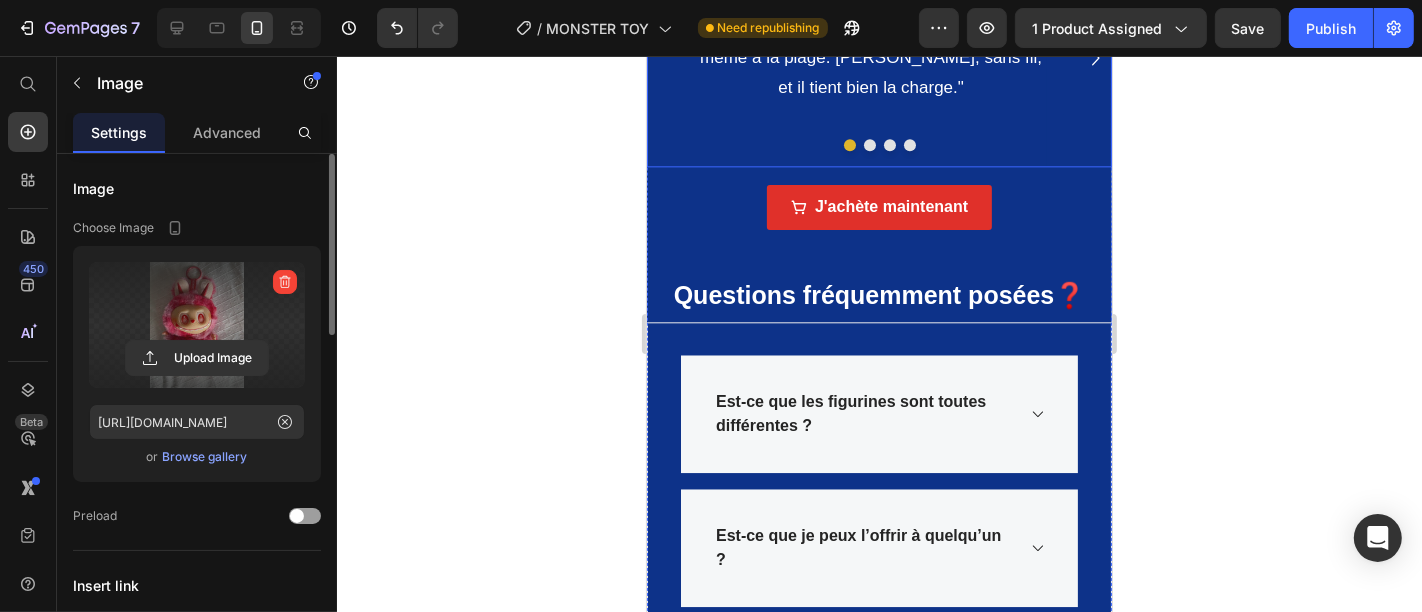 click 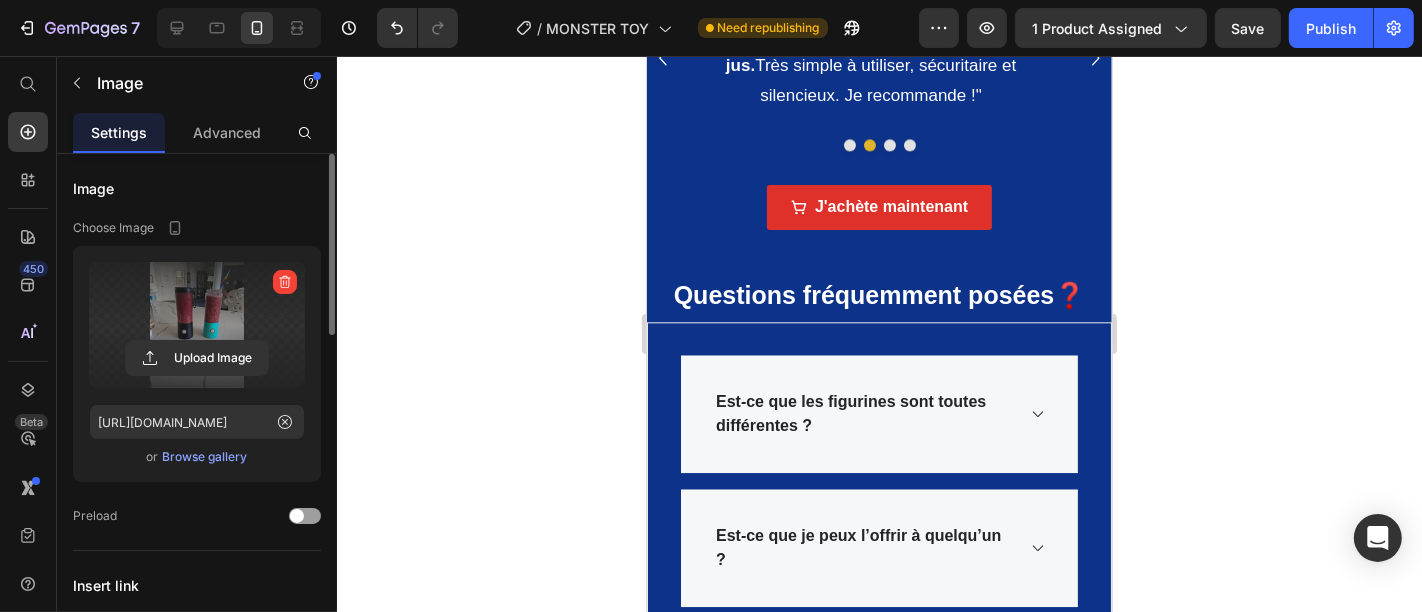click at bounding box center (197, 325) 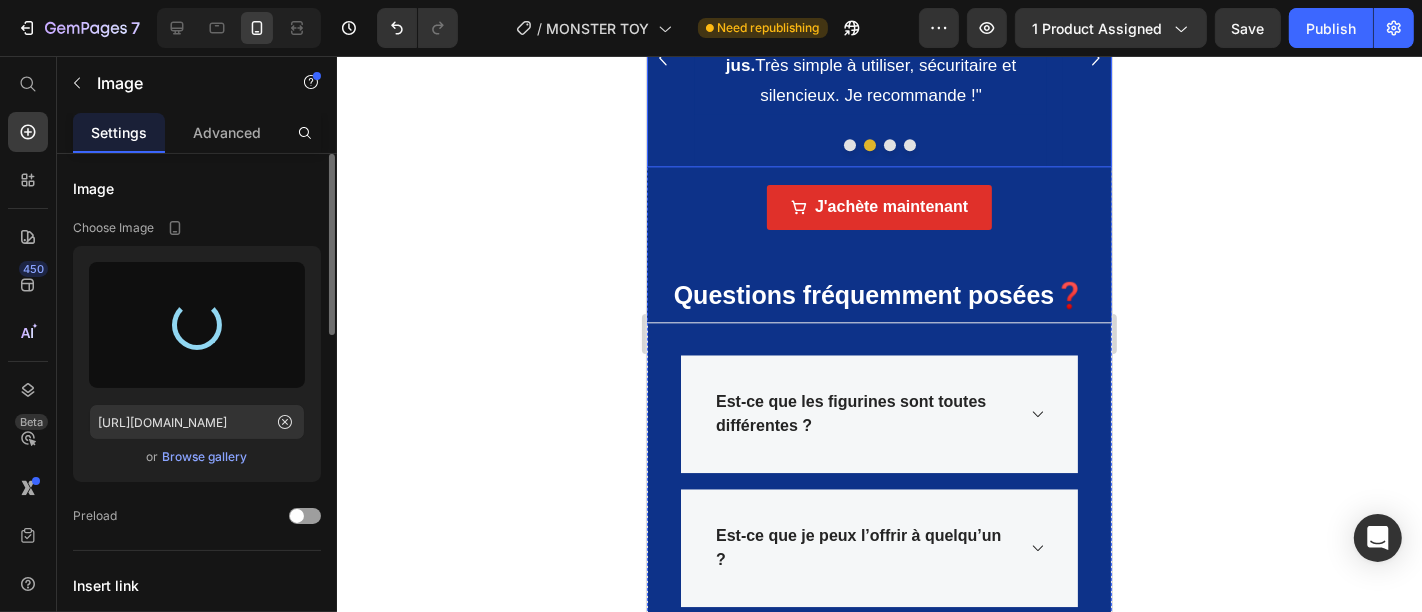 type on "[URL][DOMAIN_NAME]" 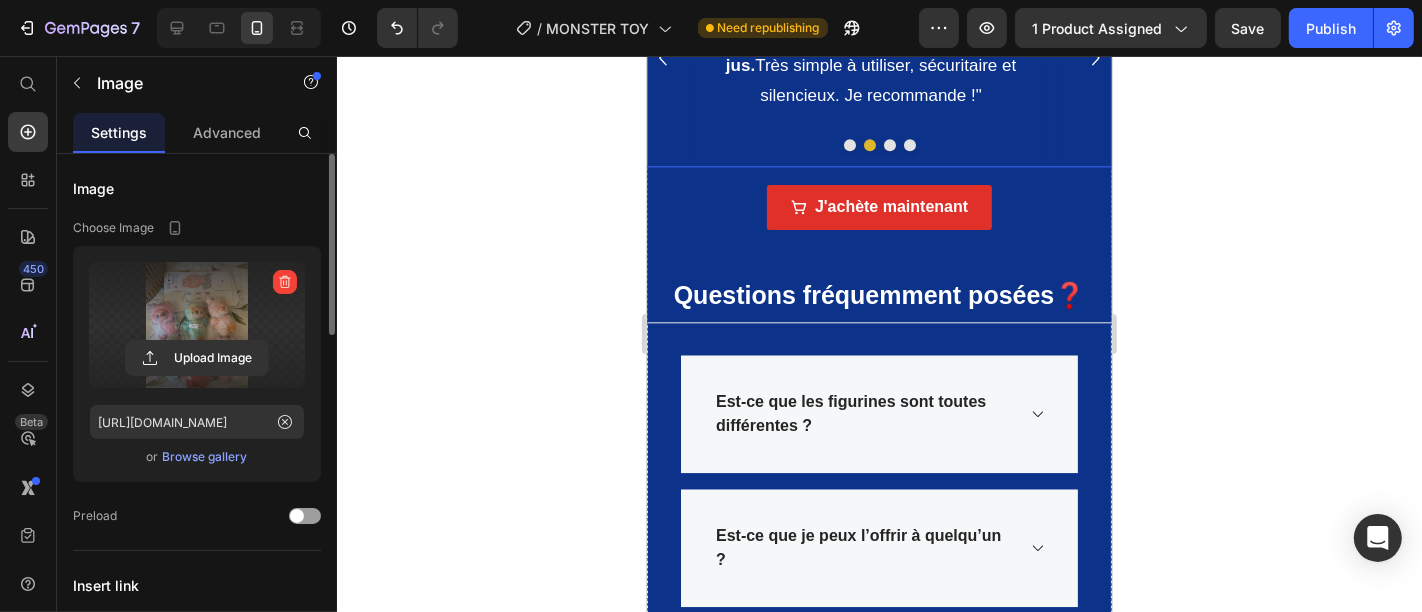 click 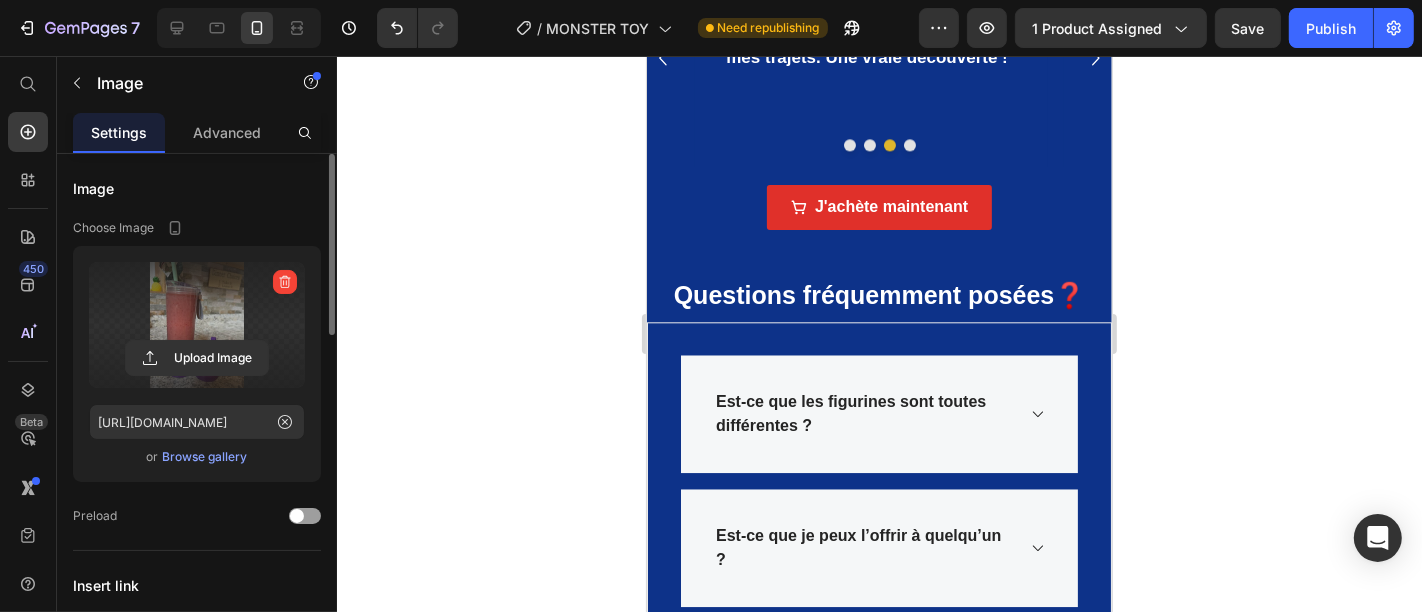 click at bounding box center [197, 325] 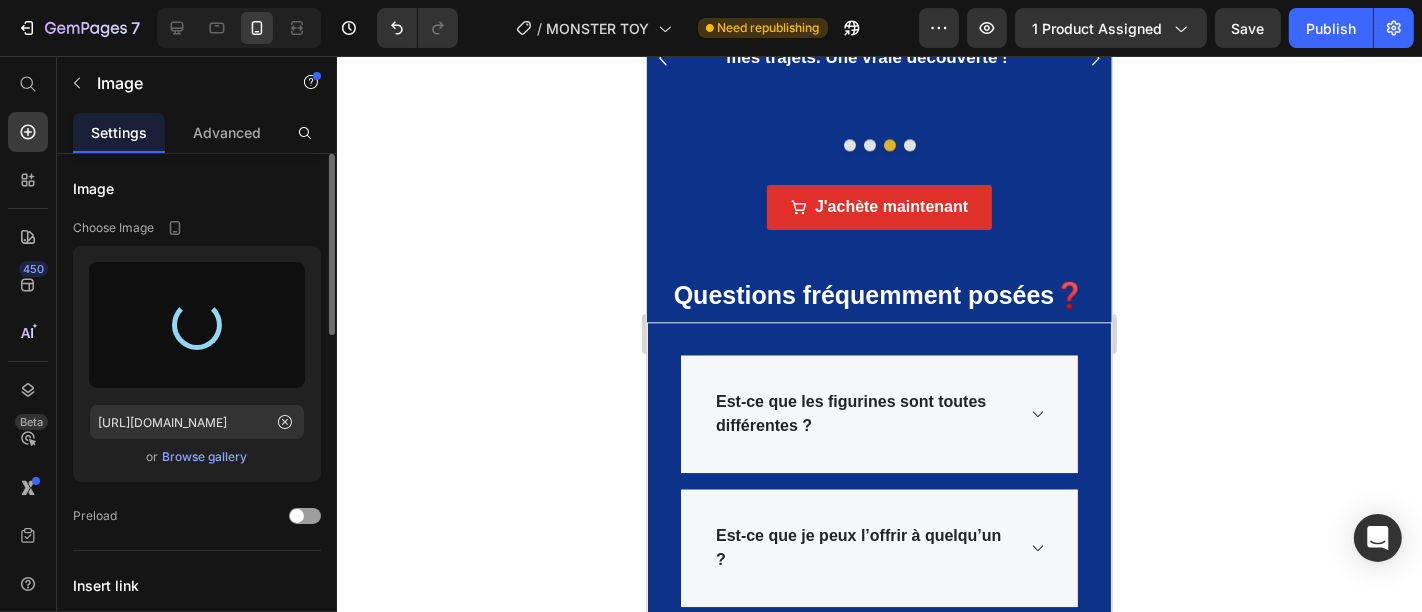 type on "[URL][DOMAIN_NAME]" 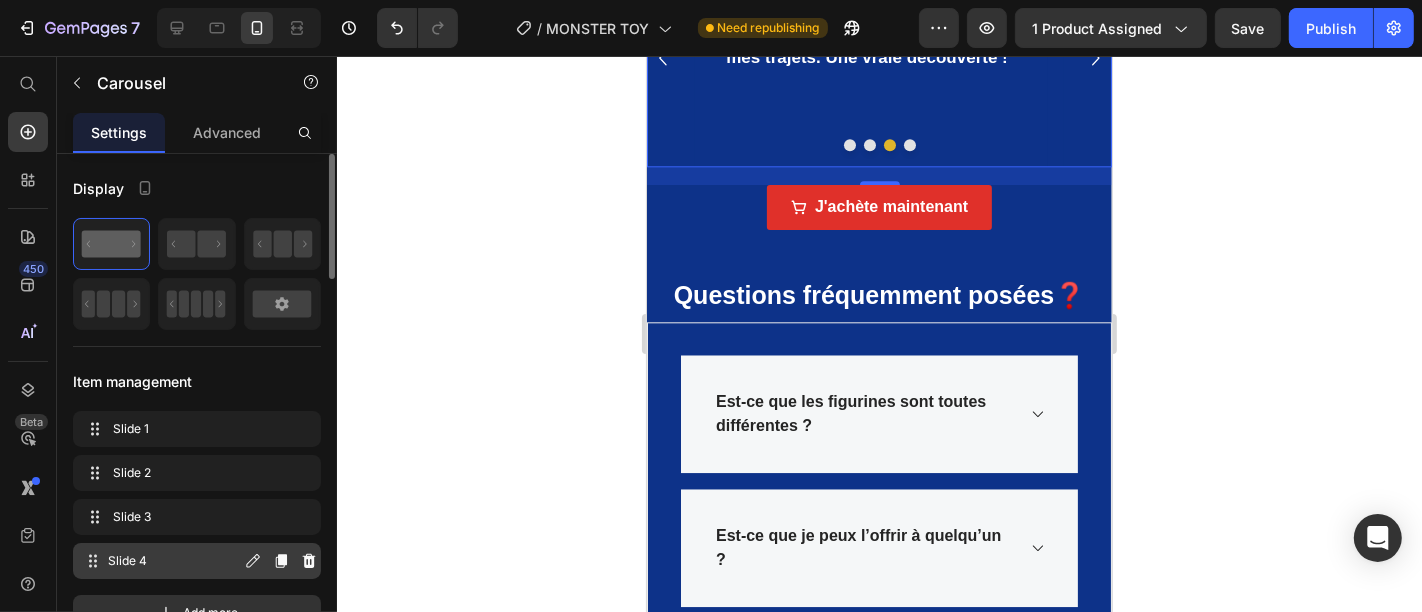 click on "Slide 4" at bounding box center (174, 561) 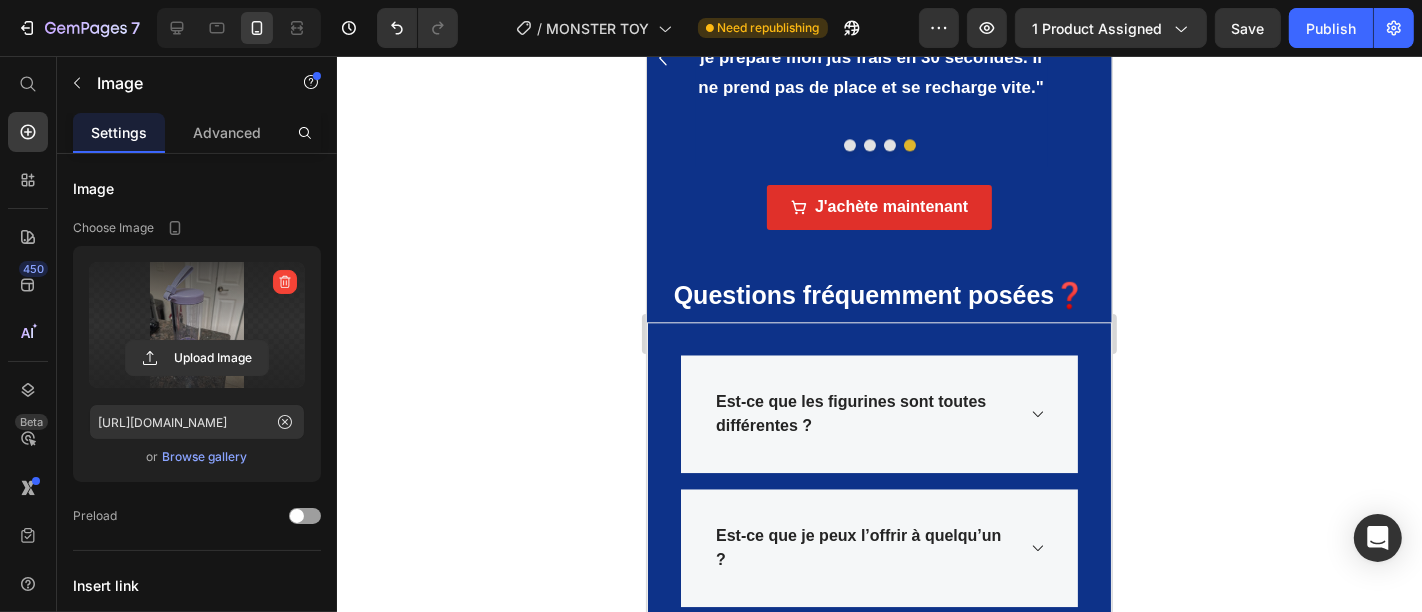 click at bounding box center [197, 325] 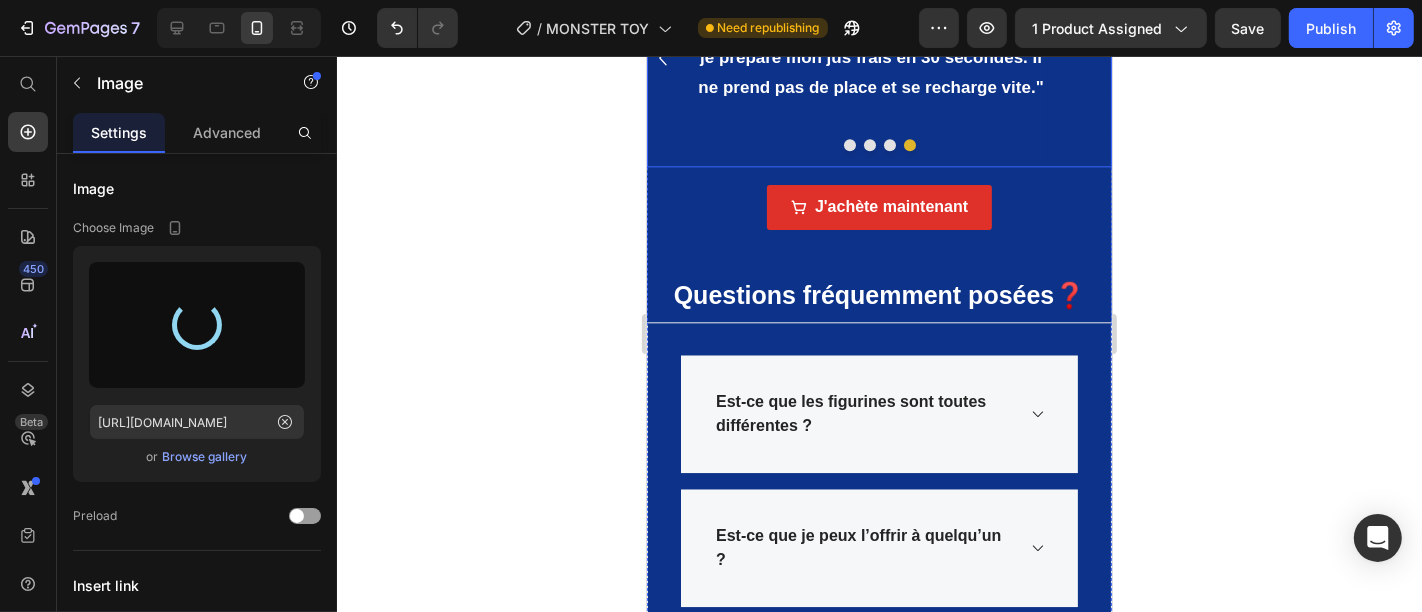 type on "[URL][DOMAIN_NAME]" 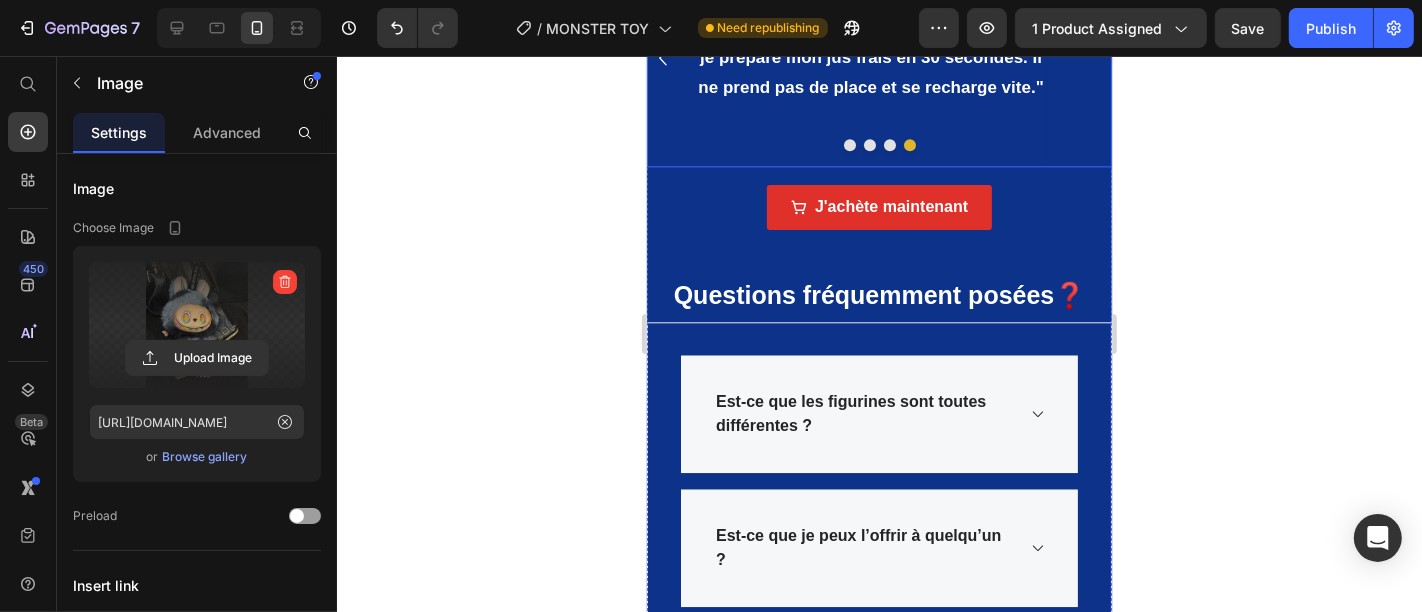 click 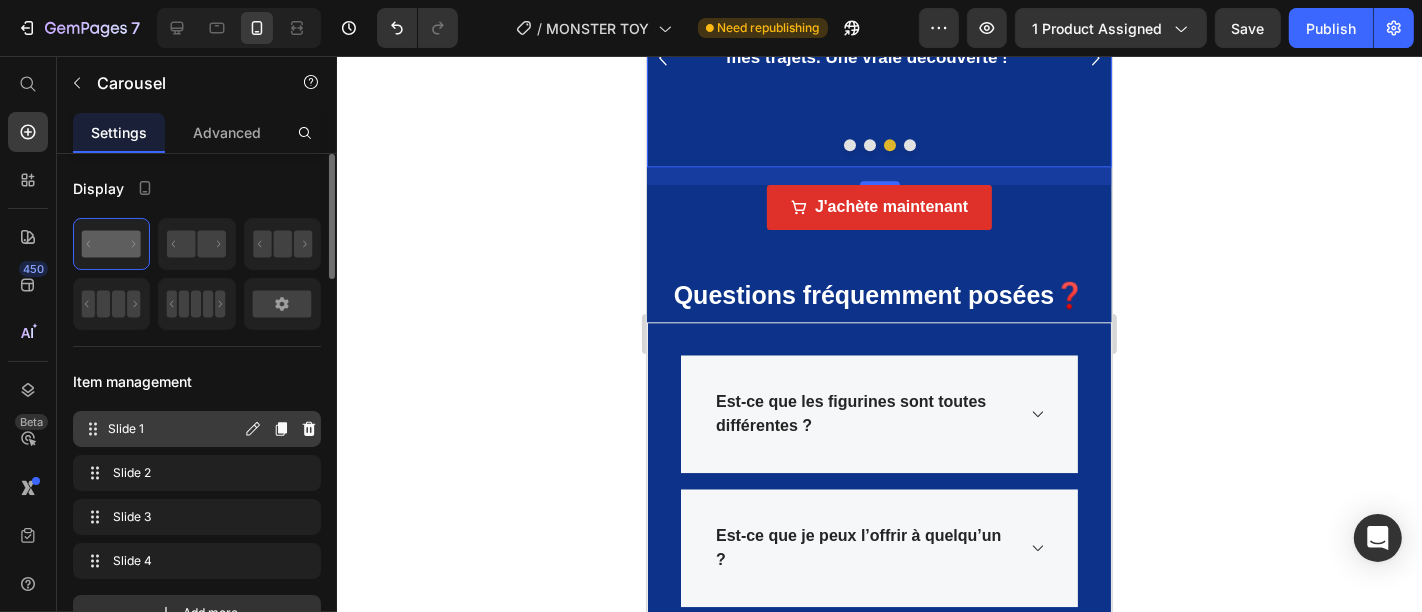click on "Slide 1" at bounding box center [174, 429] 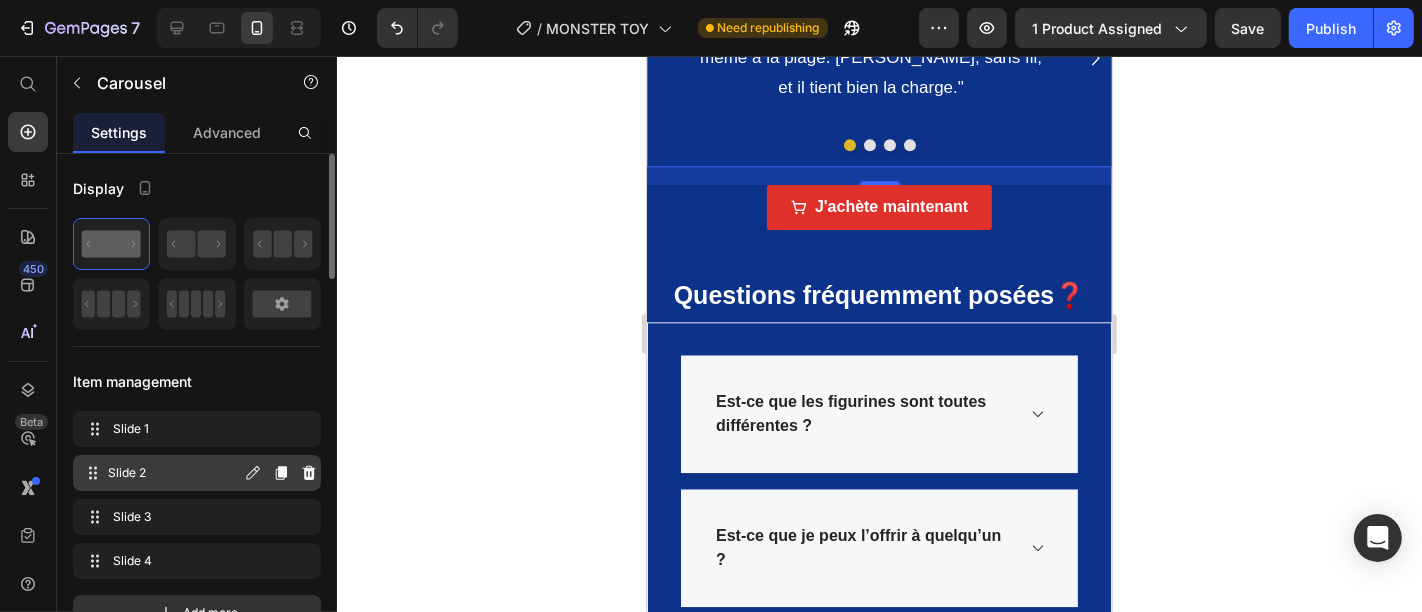 click on "Slide 2" at bounding box center [174, 473] 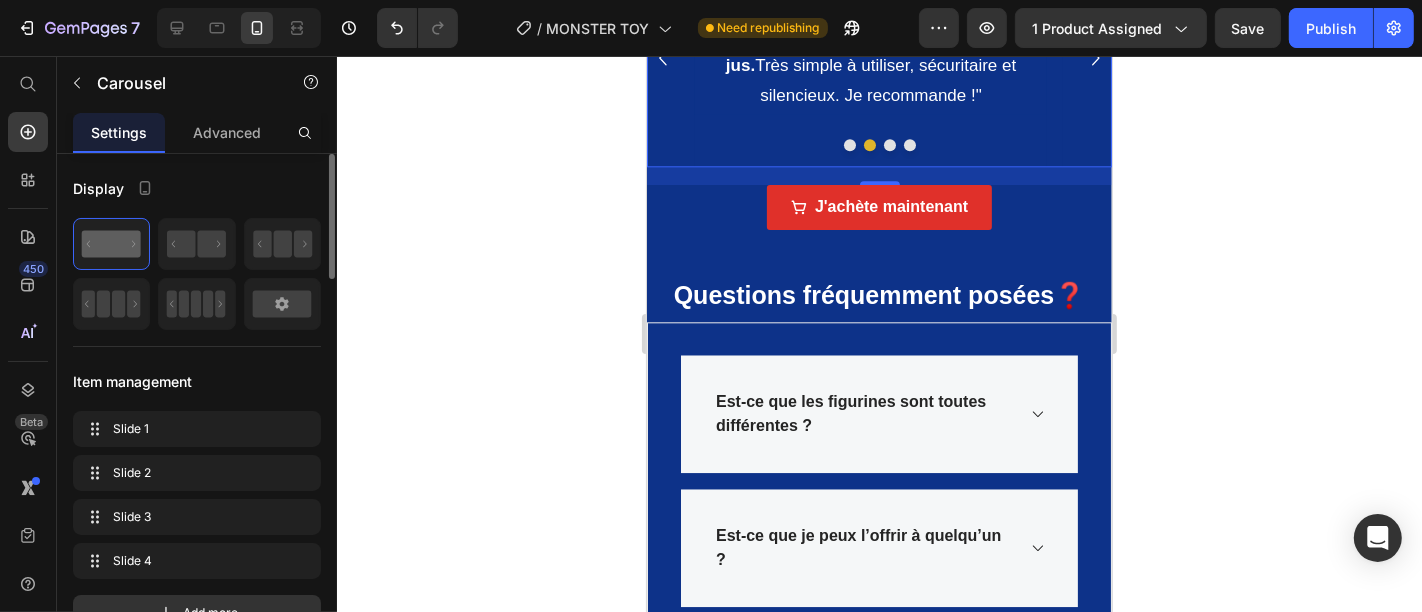 click on "Slide 1 Slide 1 Slide 2 Slide 2 Slide 3 Slide 3 Slide 4 Slide 4" at bounding box center [197, 495] 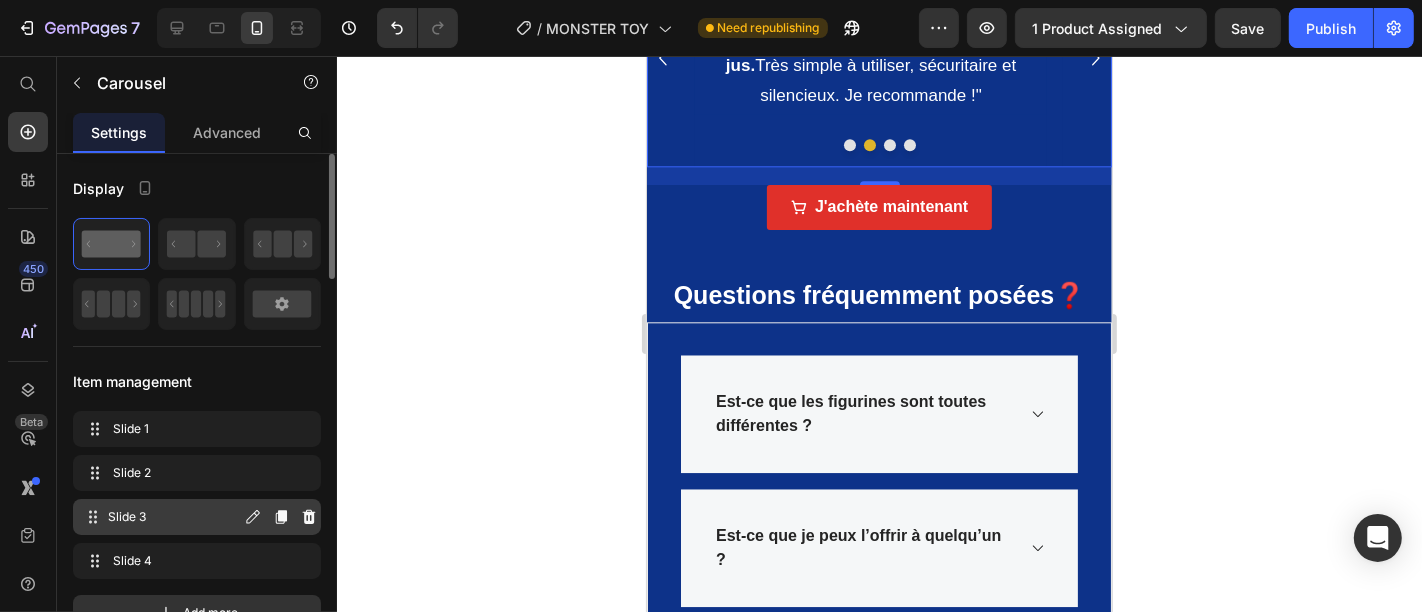 click on "Slide 3 Slide 3" at bounding box center (161, 517) 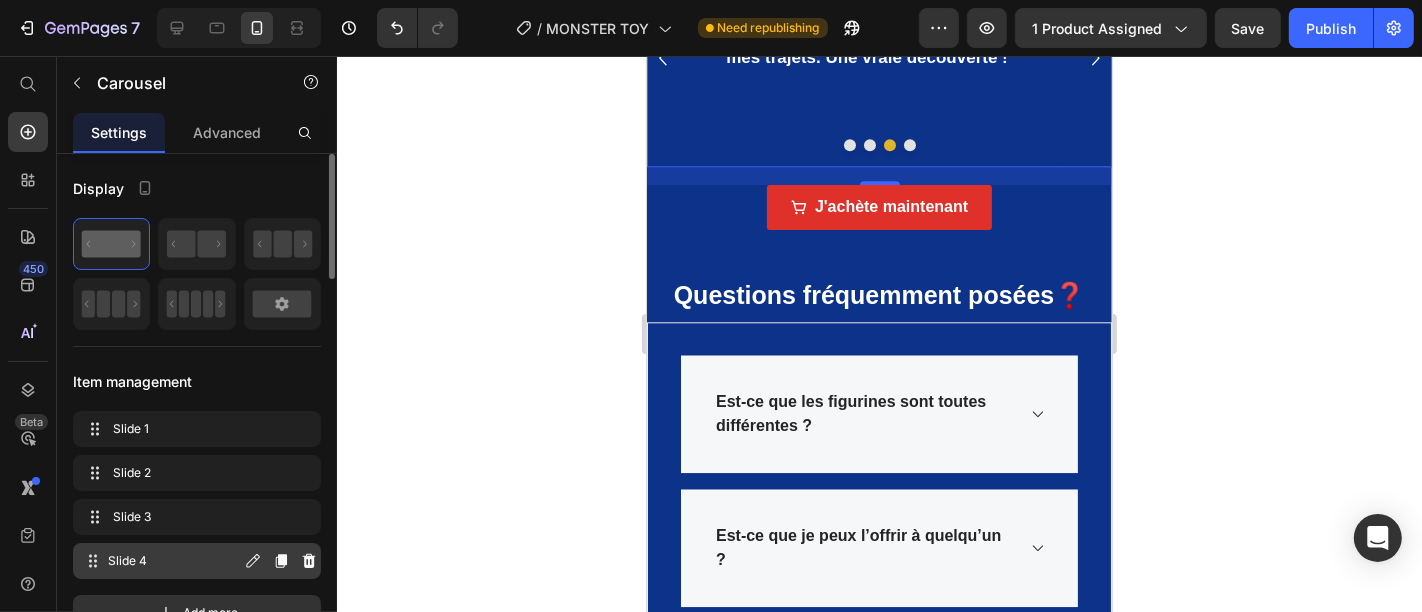click on "Slide 4" at bounding box center [174, 561] 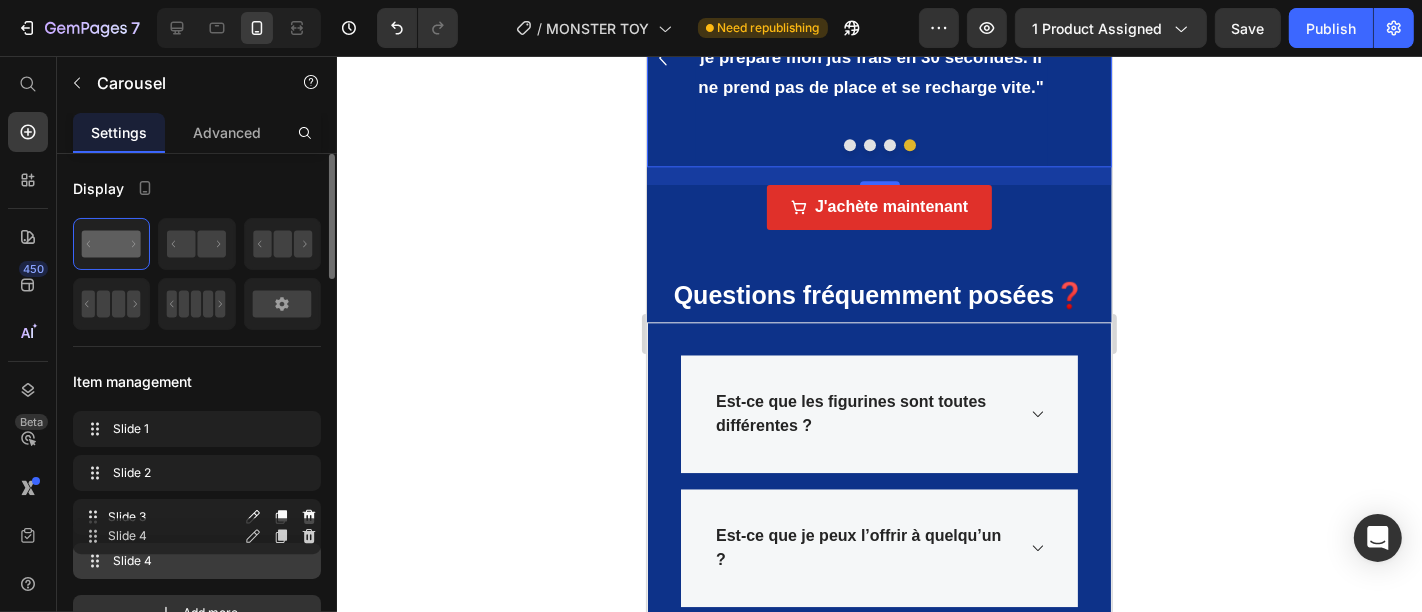 type 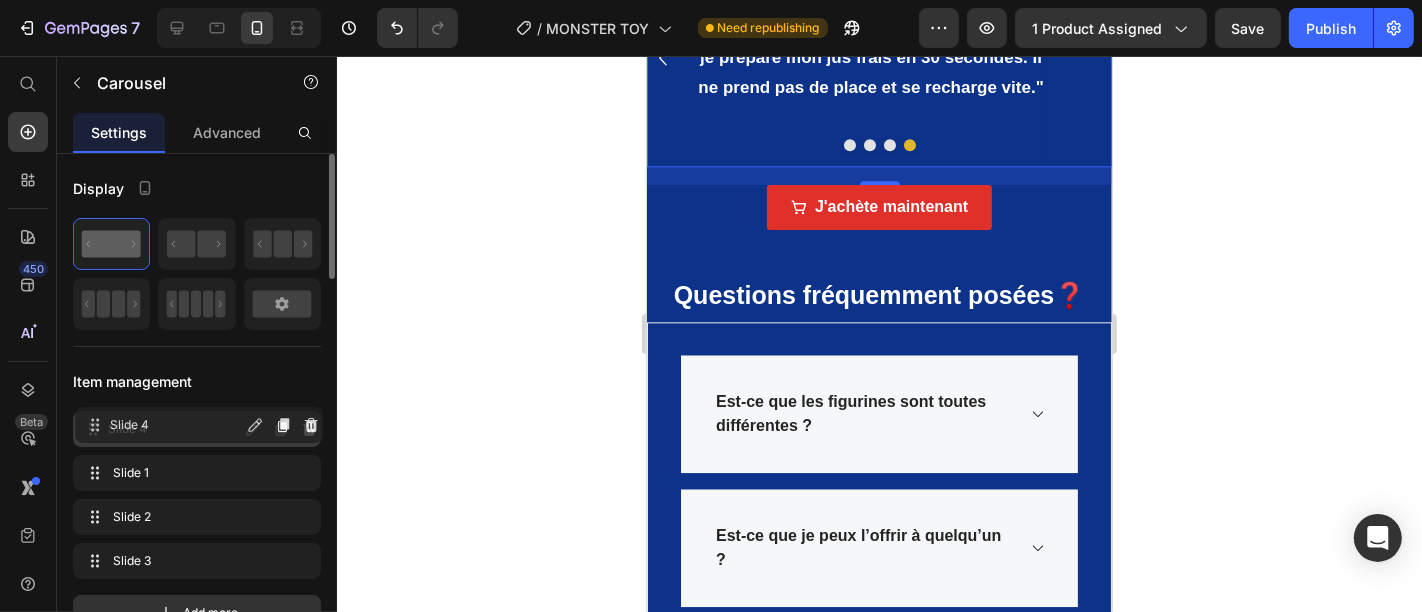 drag, startPoint x: 157, startPoint y: 551, endPoint x: 160, endPoint y: 416, distance: 135.03333 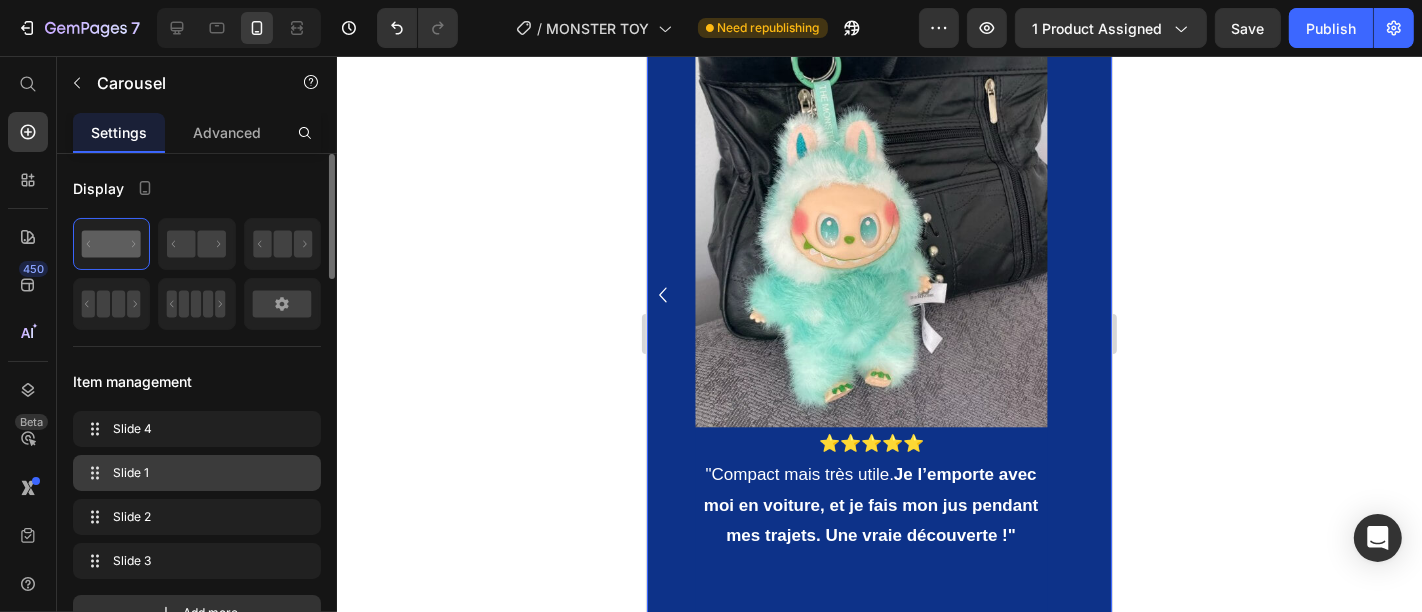 drag, startPoint x: 153, startPoint y: 450, endPoint x: 172, endPoint y: 464, distance: 23.600847 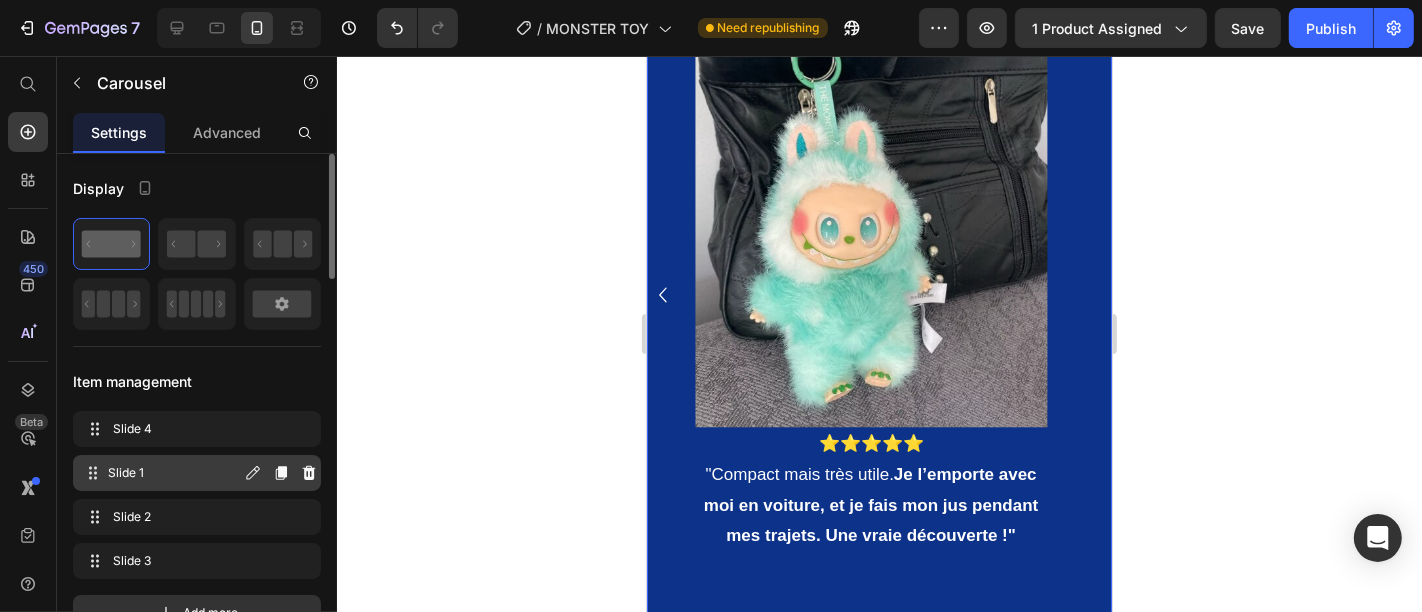 click on "Slide 1" at bounding box center [174, 473] 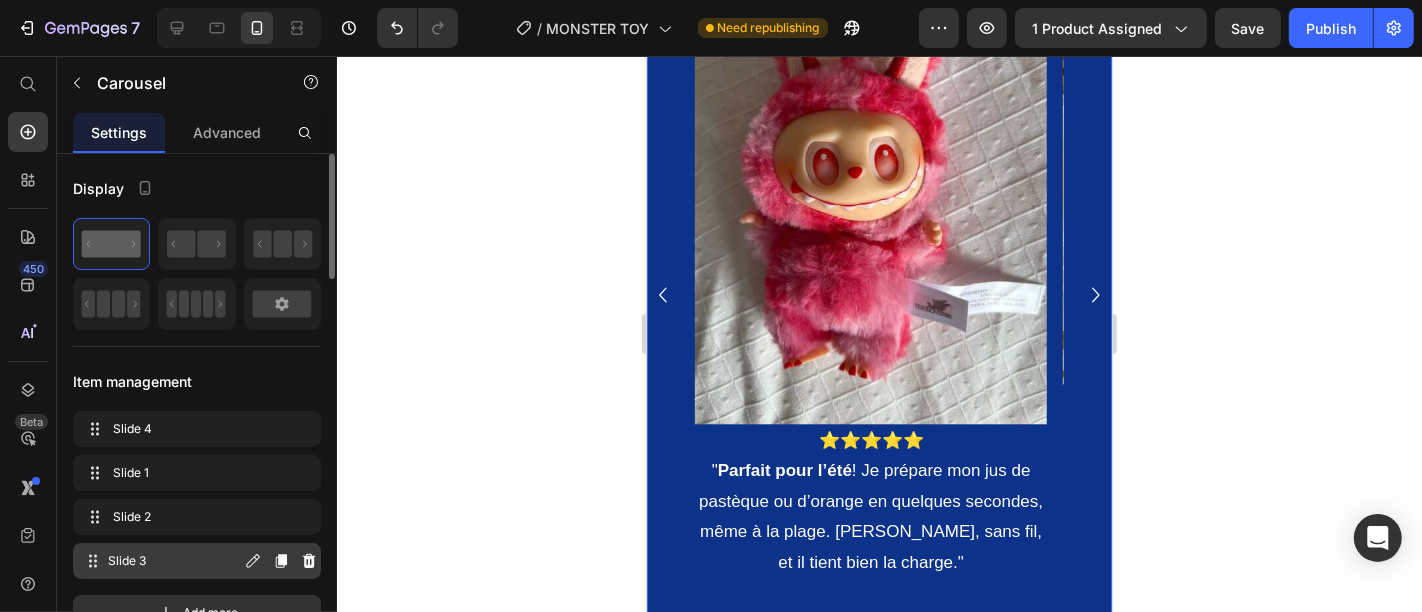 drag, startPoint x: 211, startPoint y: 446, endPoint x: 188, endPoint y: 558, distance: 114.33722 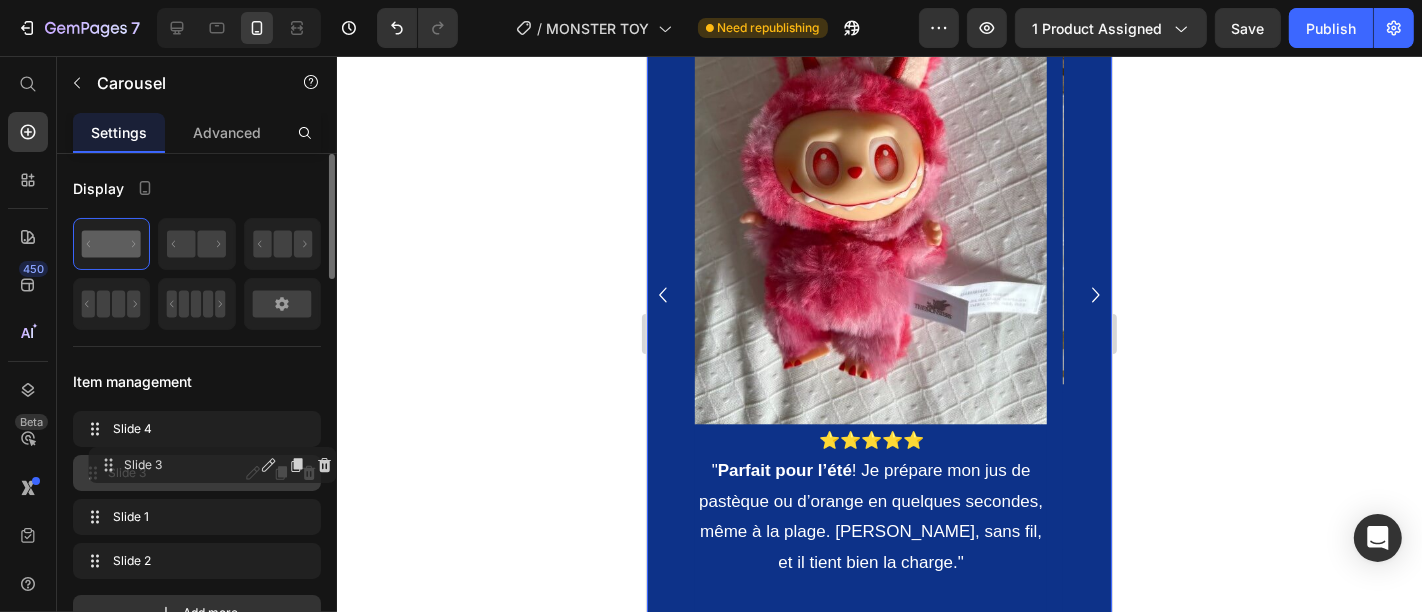 drag, startPoint x: 188, startPoint y: 558, endPoint x: 203, endPoint y: 464, distance: 95.189285 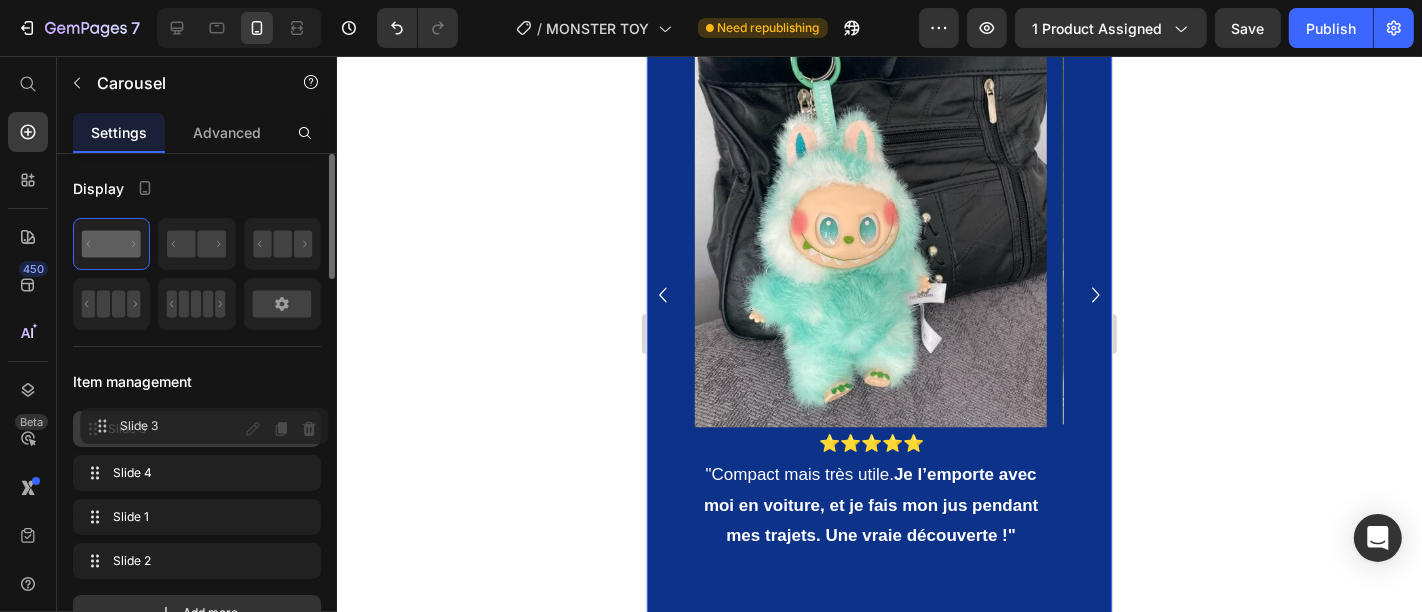 drag, startPoint x: 194, startPoint y: 458, endPoint x: 200, endPoint y: 415, distance: 43.416588 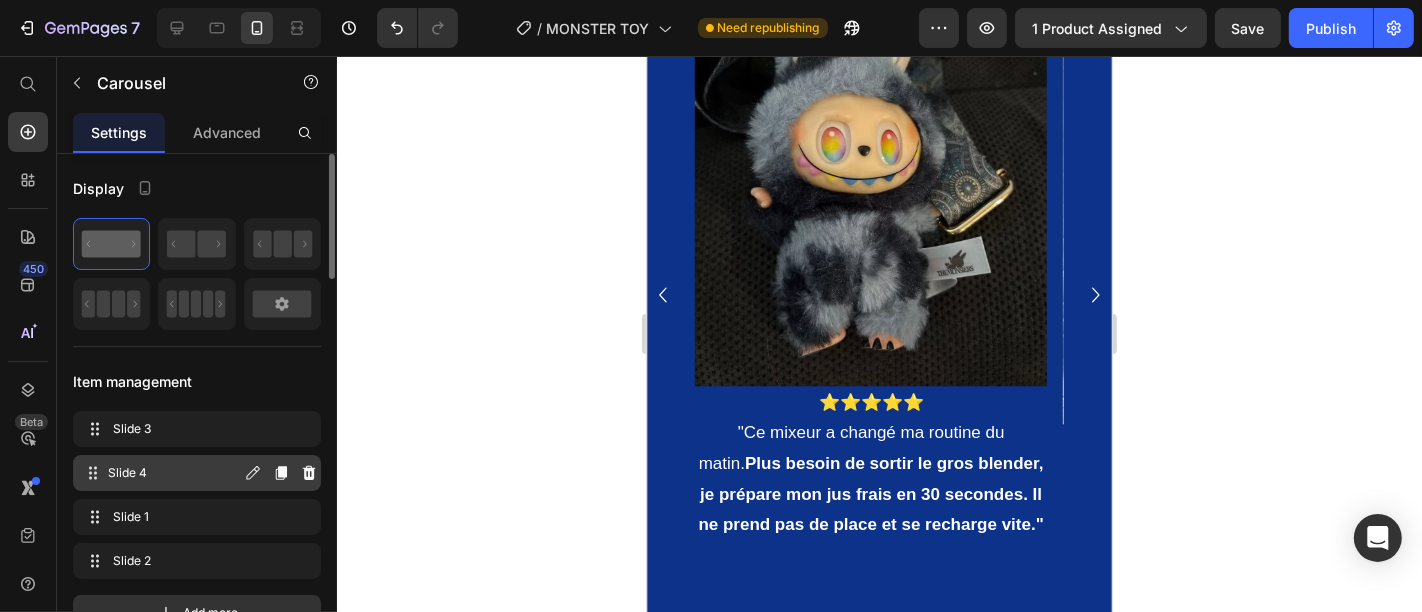 click on "Slide 4" at bounding box center [174, 473] 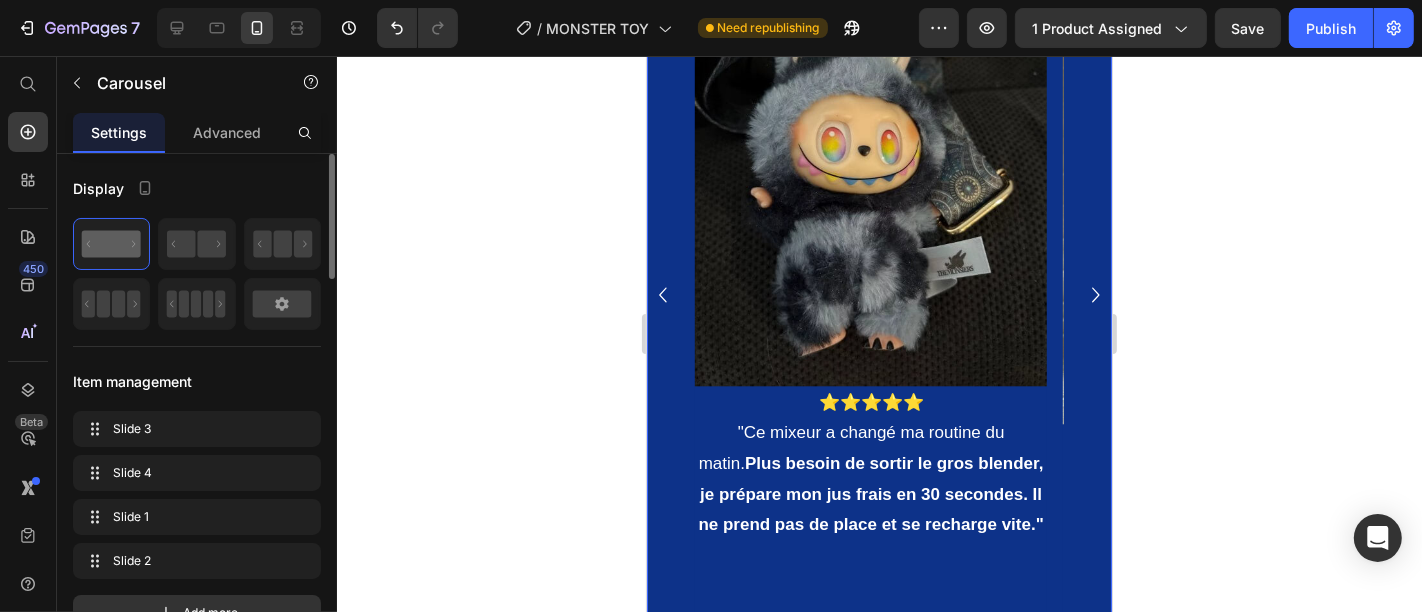click on "Slide 3 Slide 3 Slide 4 Slide 4 Slide 1 Slide 1 Slide 2 Slide 2" at bounding box center [197, 495] 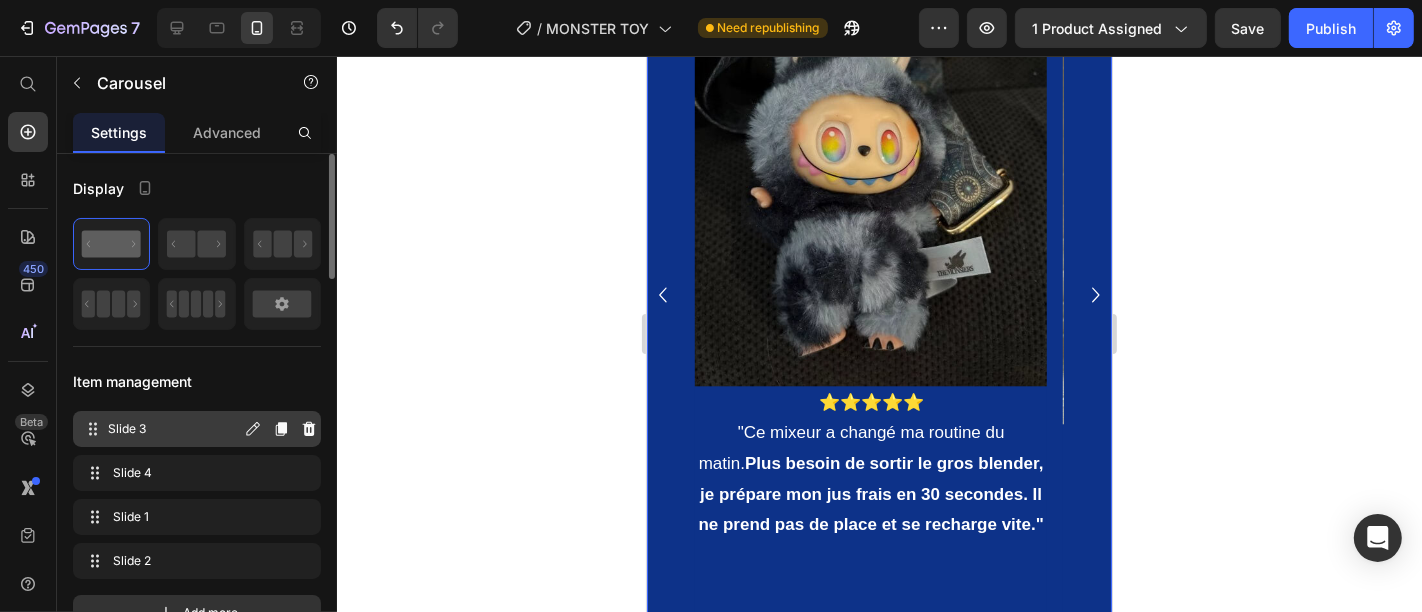 click on "Slide 3" at bounding box center [174, 429] 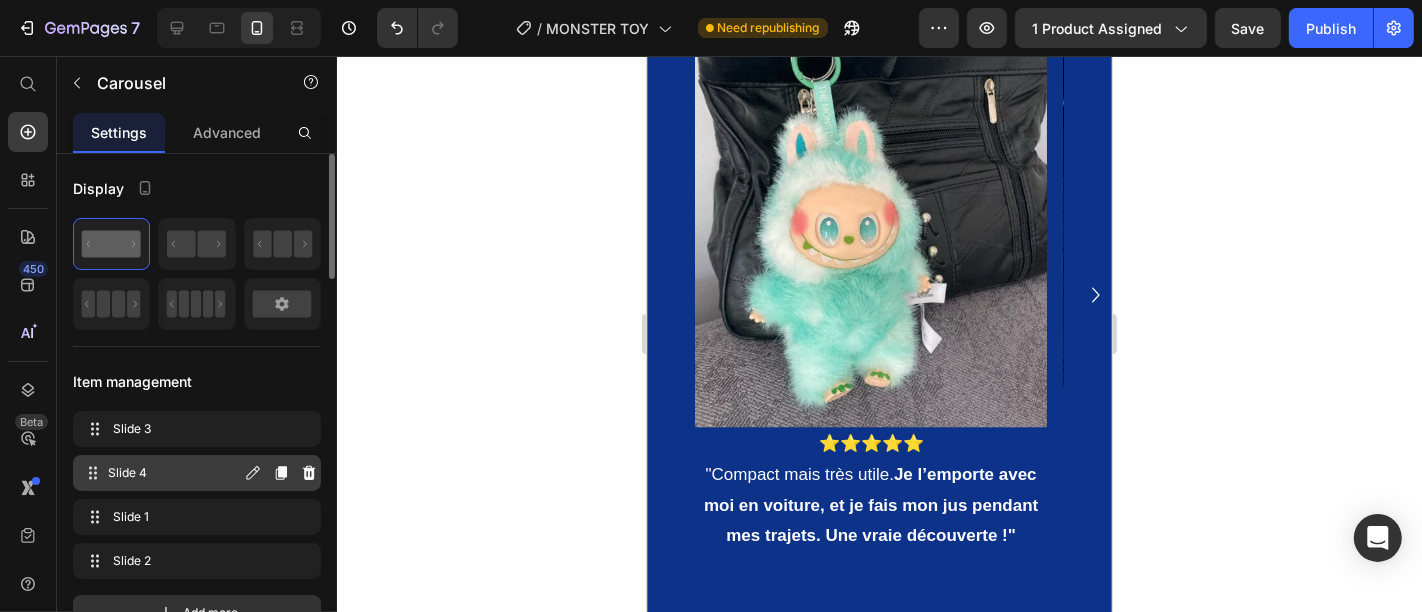 click on "Slide 4" at bounding box center (174, 473) 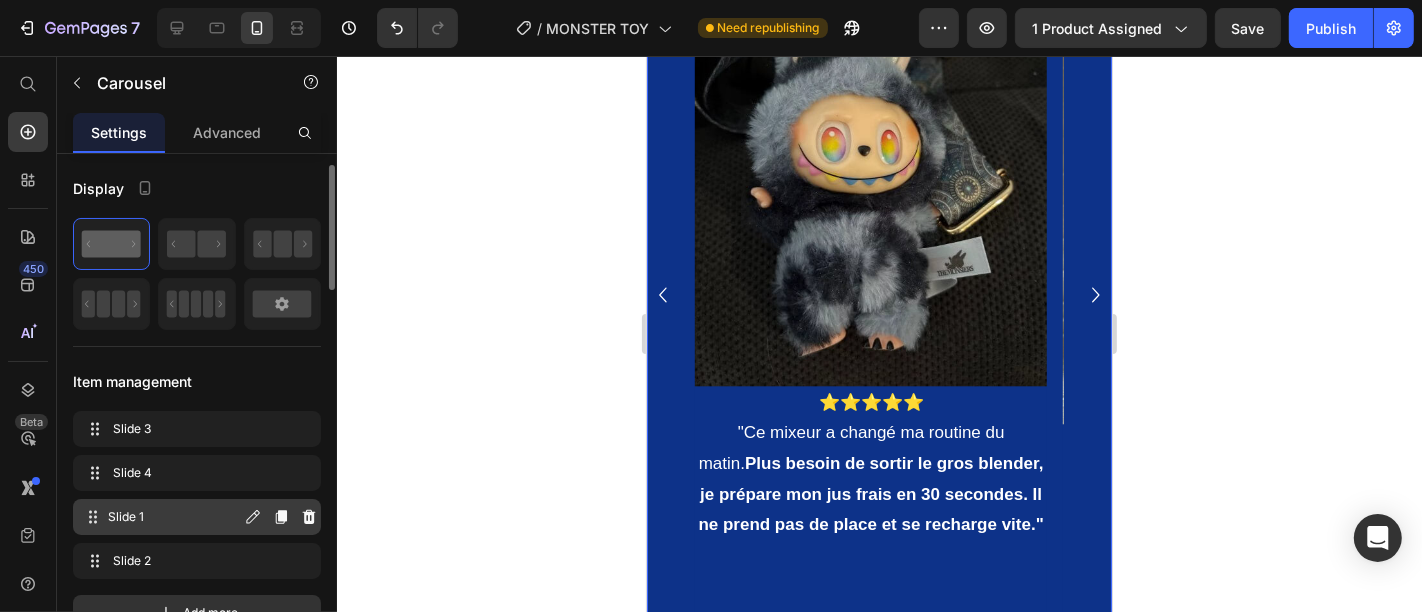 scroll, scrollTop: 9, scrollLeft: 0, axis: vertical 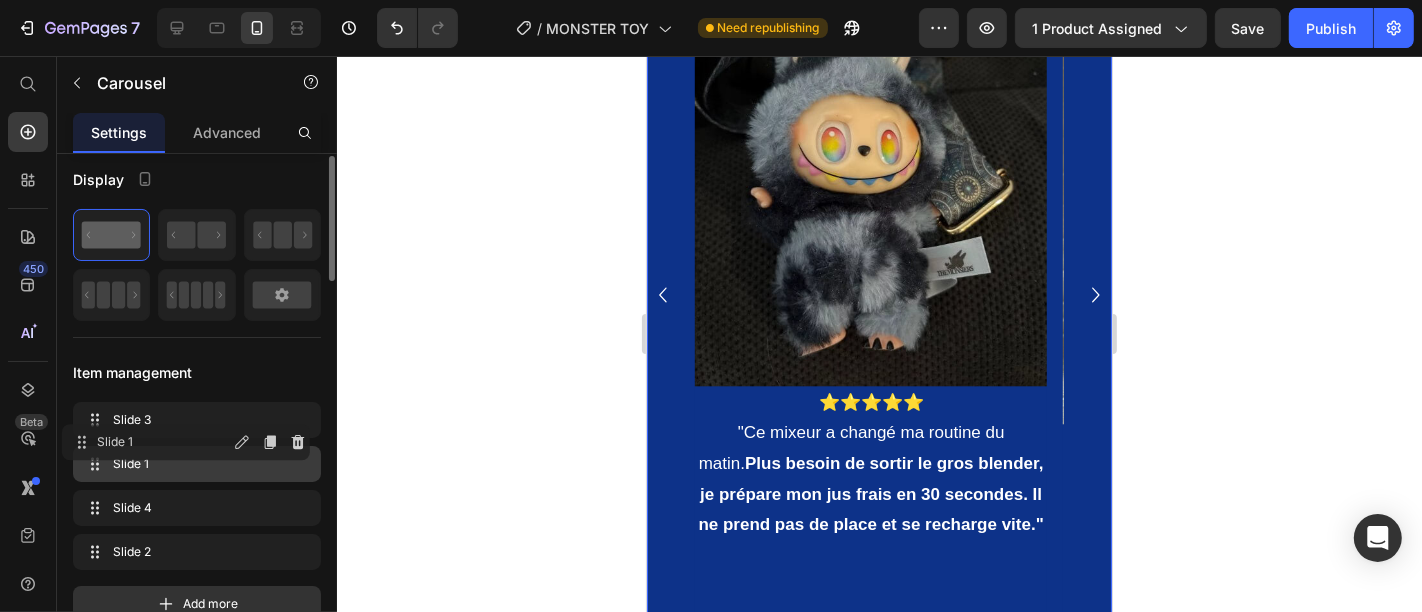 drag, startPoint x: 174, startPoint y: 507, endPoint x: 162, endPoint y: 444, distance: 64.132675 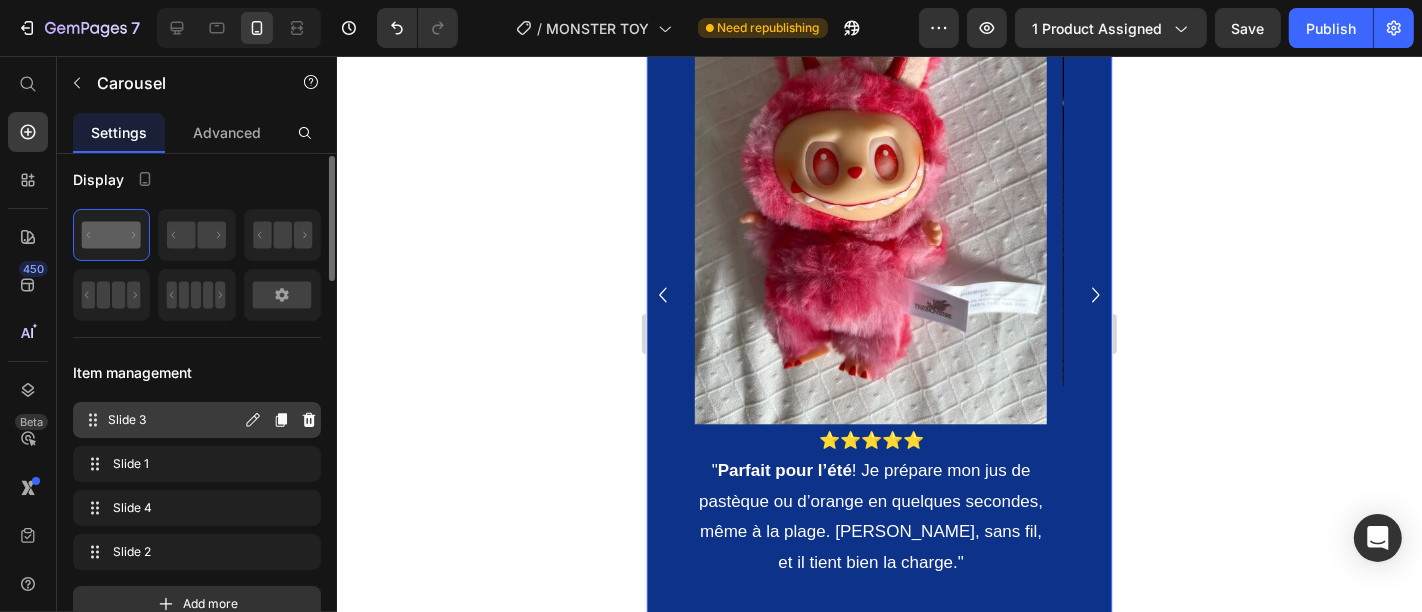 click on "Slide 3 Slide 3" at bounding box center (161, 420) 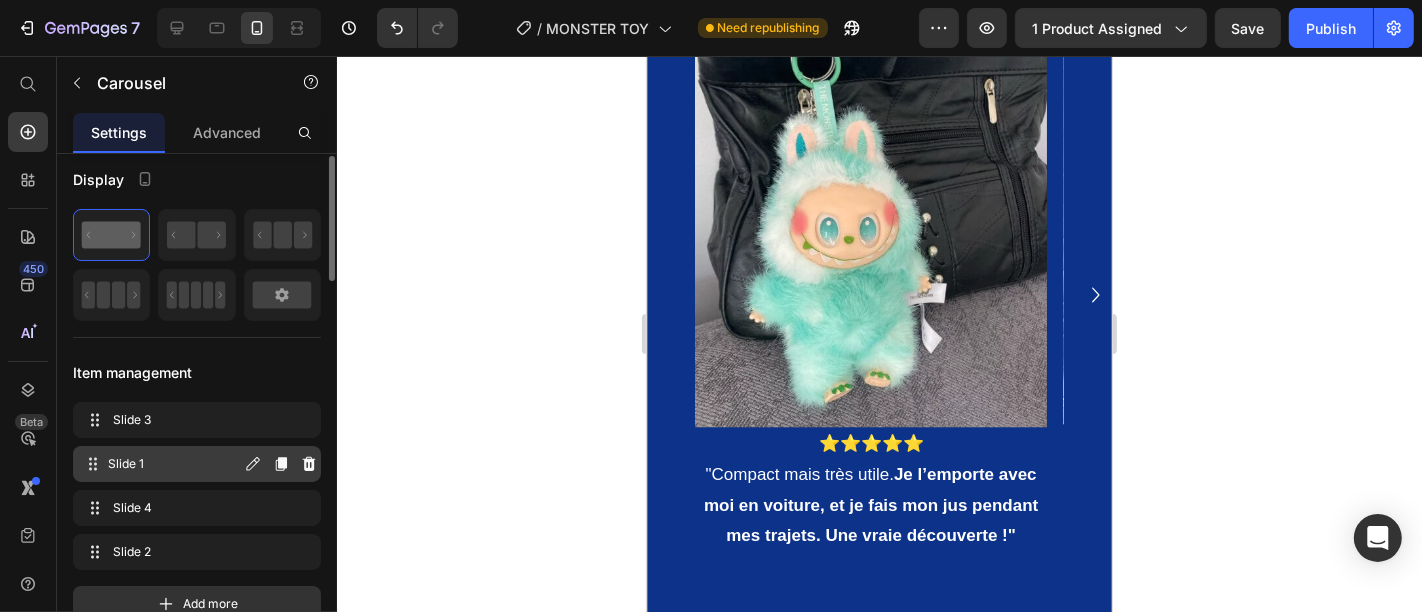 click on "Slide 1" at bounding box center [174, 464] 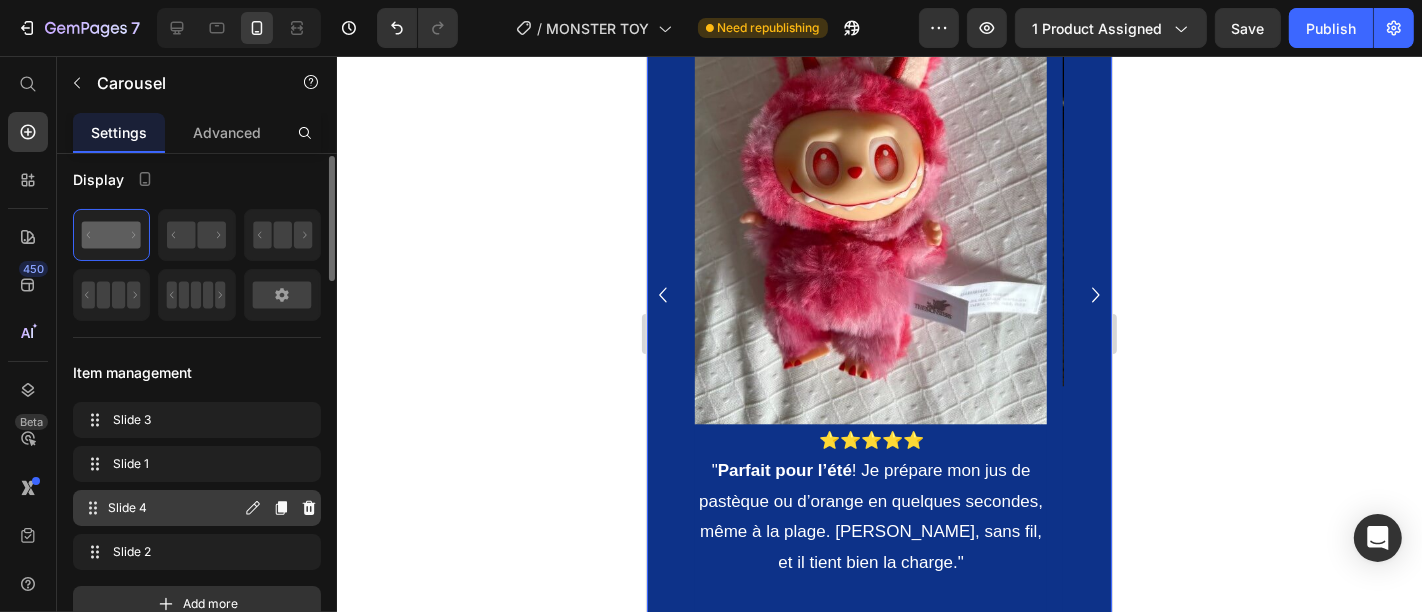 click on "Slide 4" at bounding box center [174, 508] 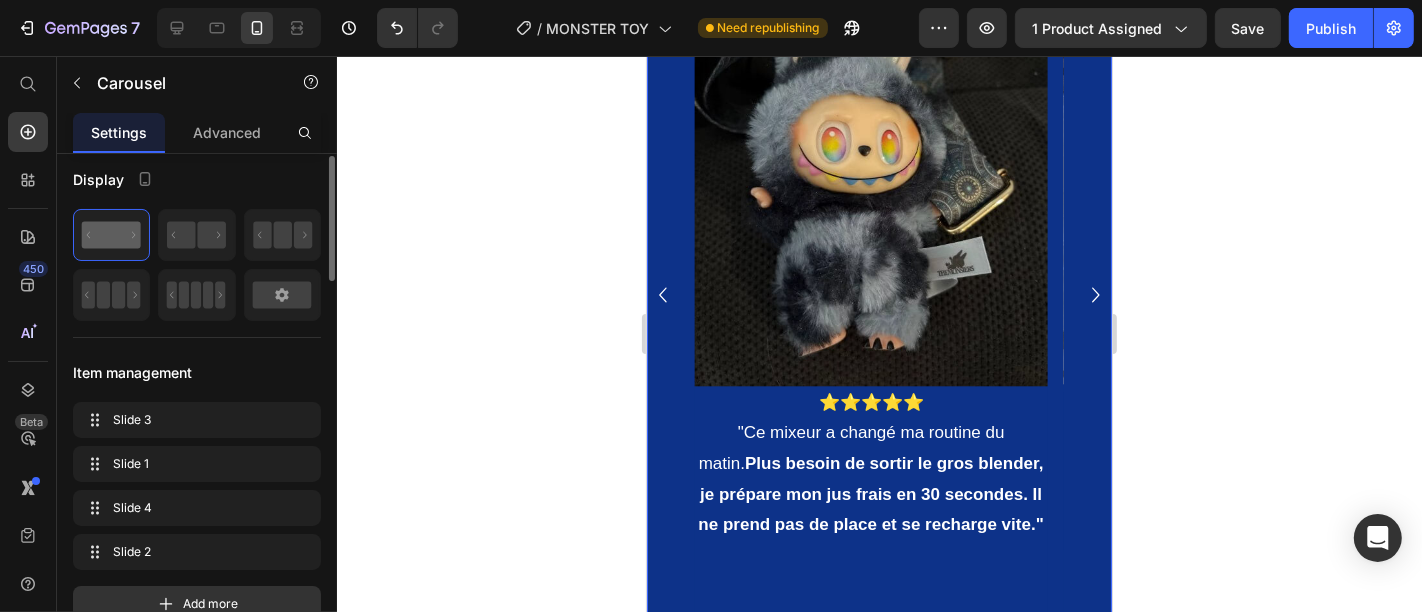 click on "Slide 3 Slide 3 Slide 1 Slide 1 Slide 4 Slide 4 Slide 2 Slide 2" at bounding box center (197, 486) 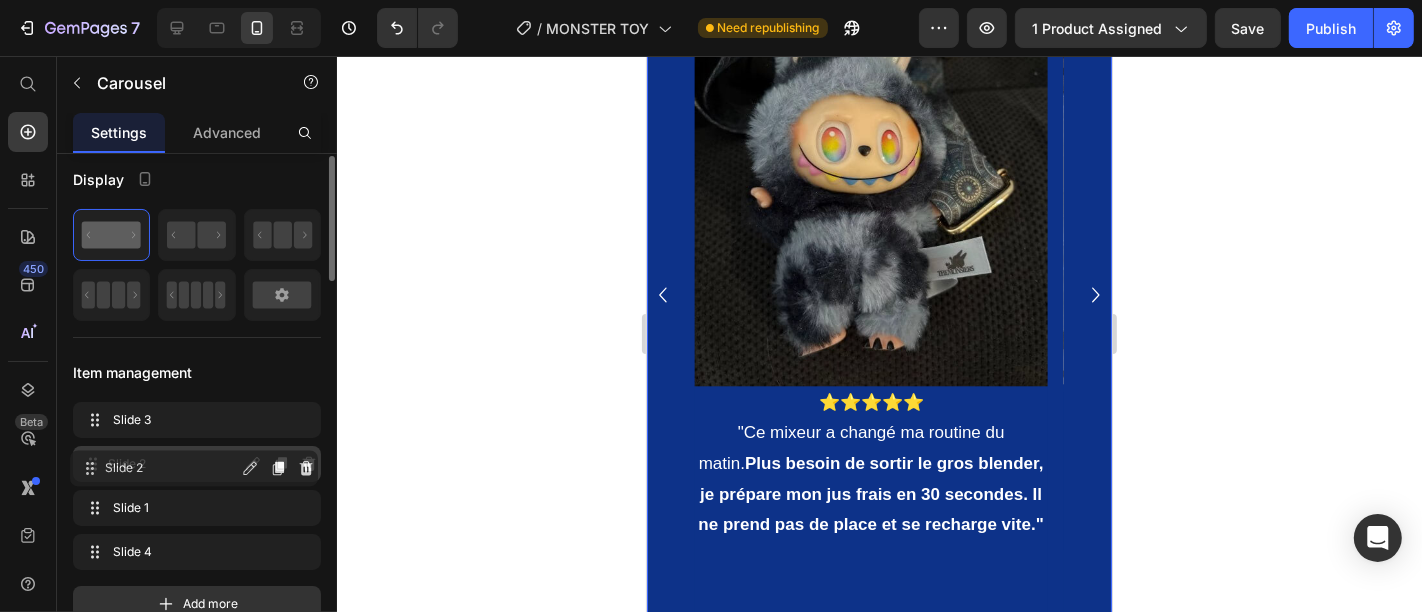 drag, startPoint x: 174, startPoint y: 543, endPoint x: 171, endPoint y: 461, distance: 82.05486 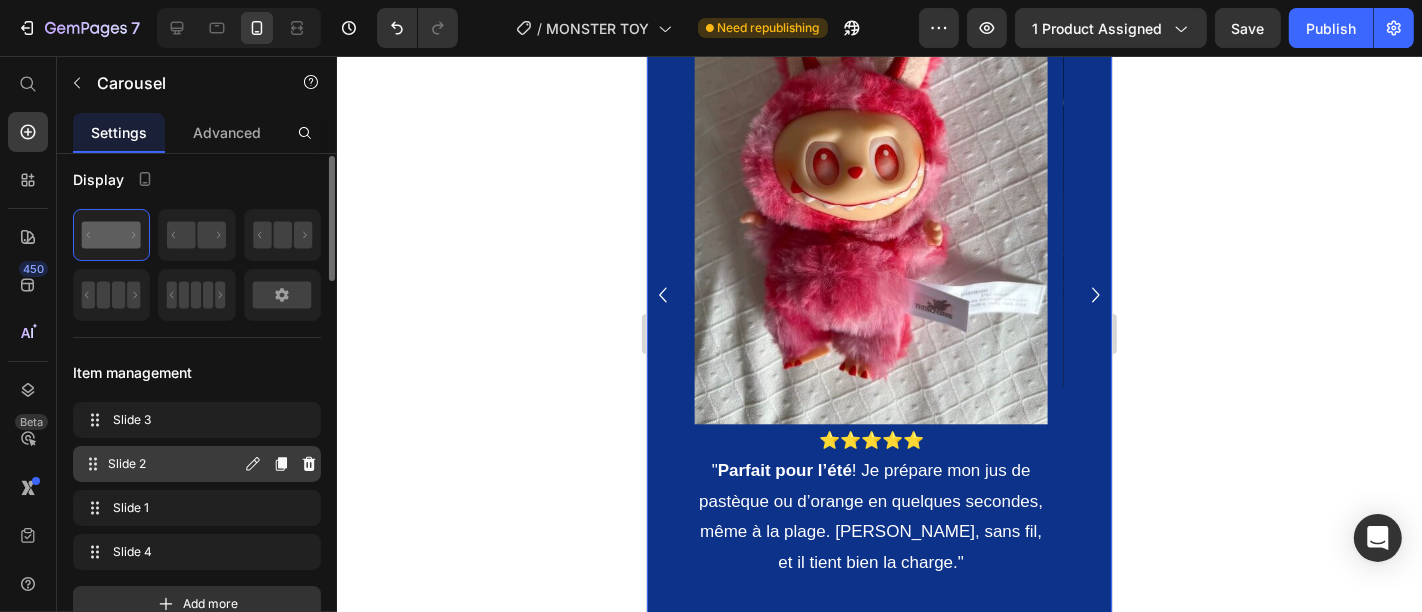 click on "Slide 2" at bounding box center [174, 464] 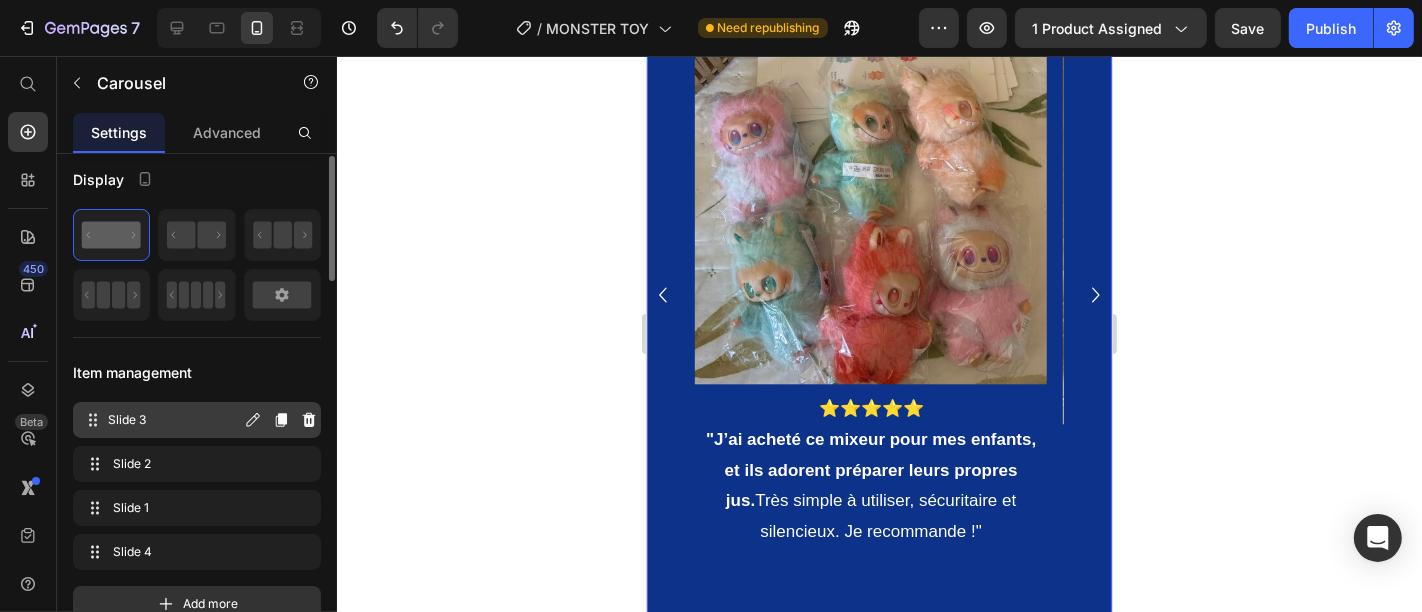 click on "Slide 3" at bounding box center (174, 420) 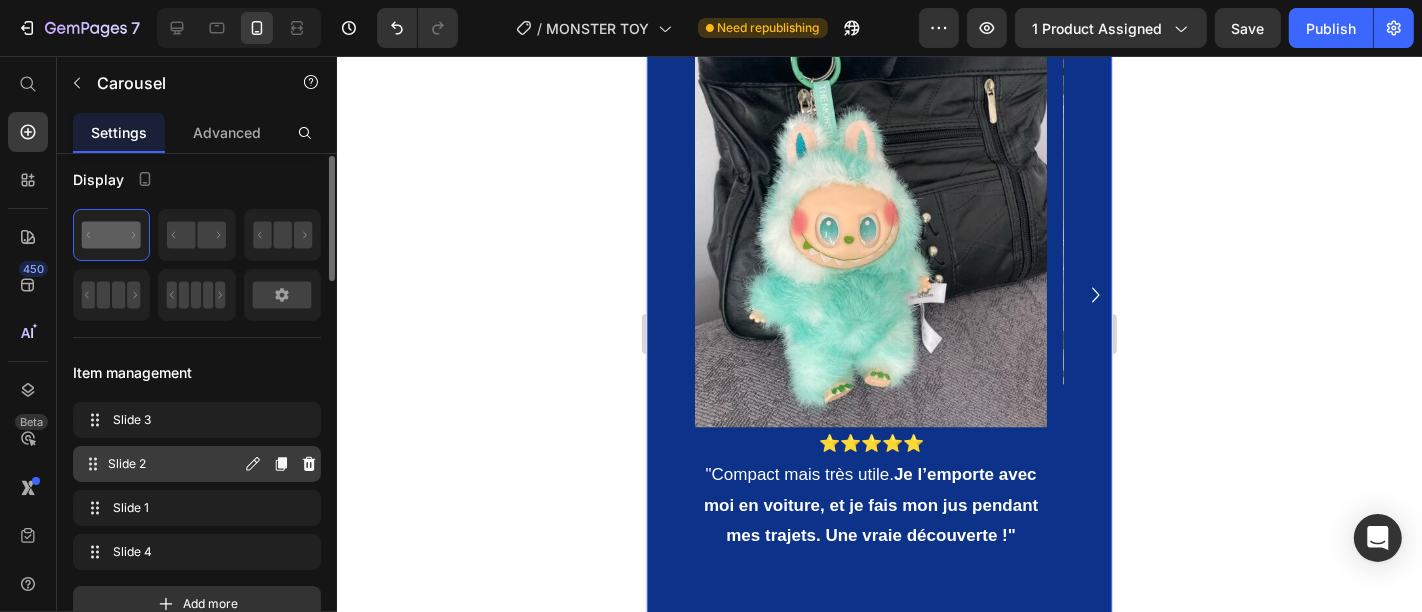 click on "Slide 2" at bounding box center [174, 464] 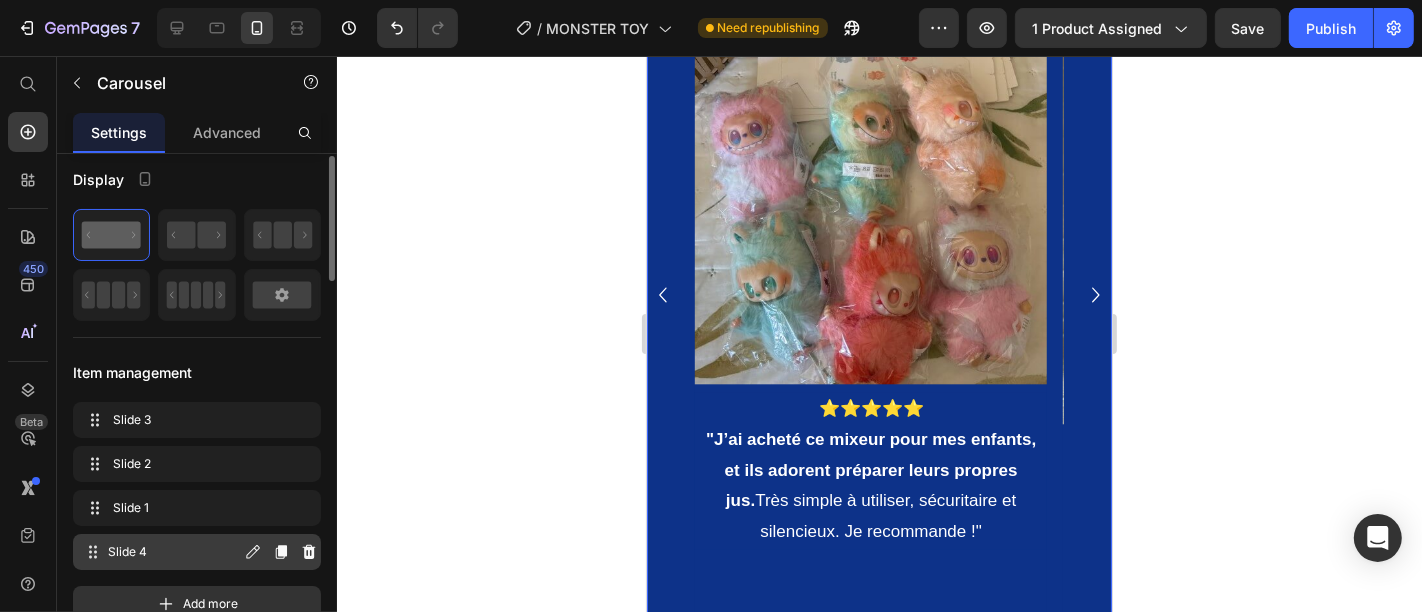 click on "Slide 4 Slide 4" at bounding box center (197, 552) 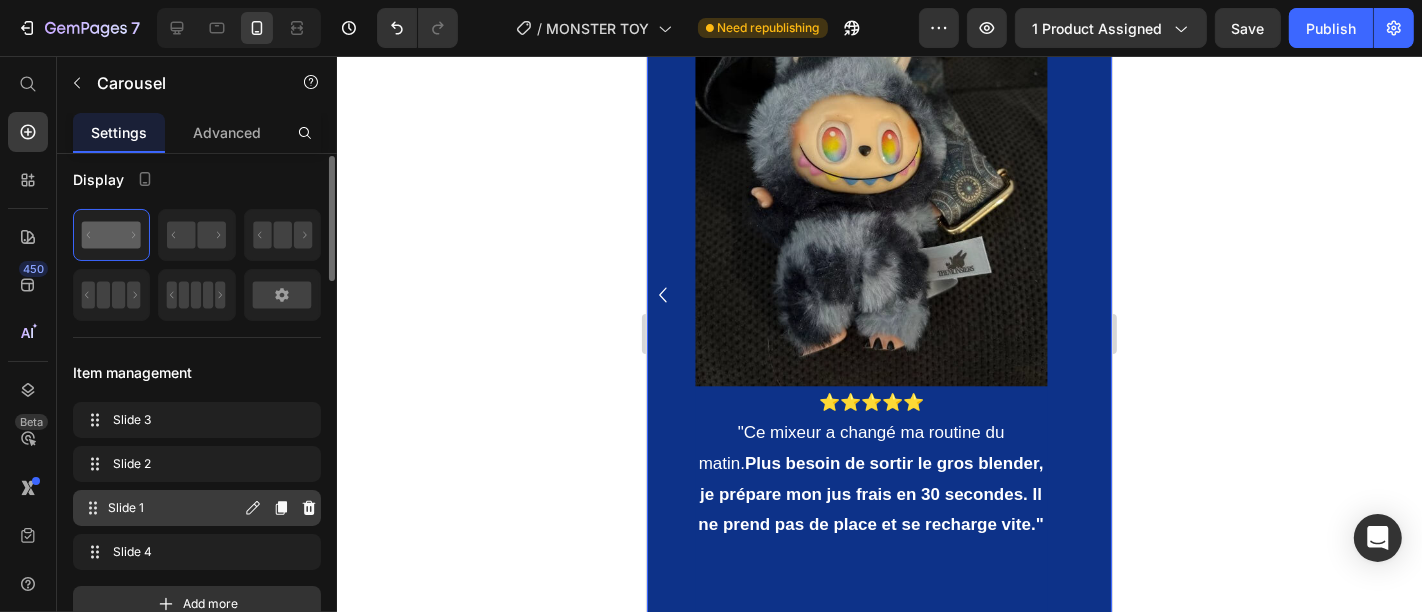 click on "Slide 1" at bounding box center (174, 508) 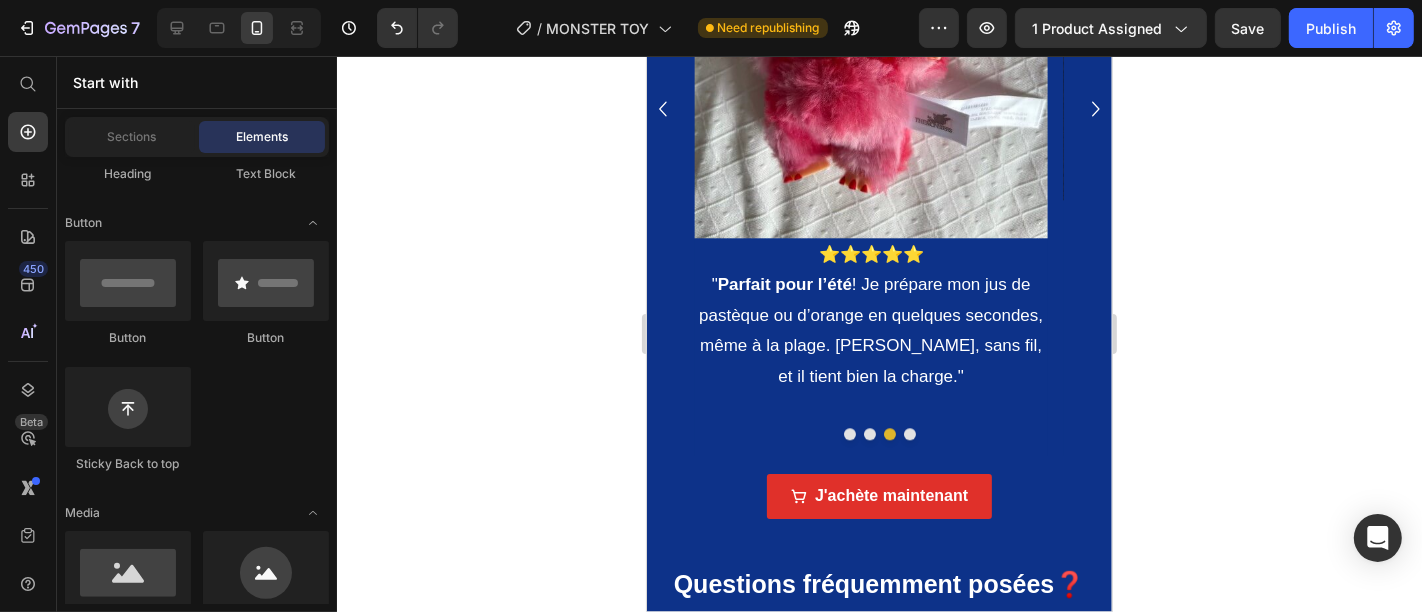 scroll, scrollTop: 4304, scrollLeft: 0, axis: vertical 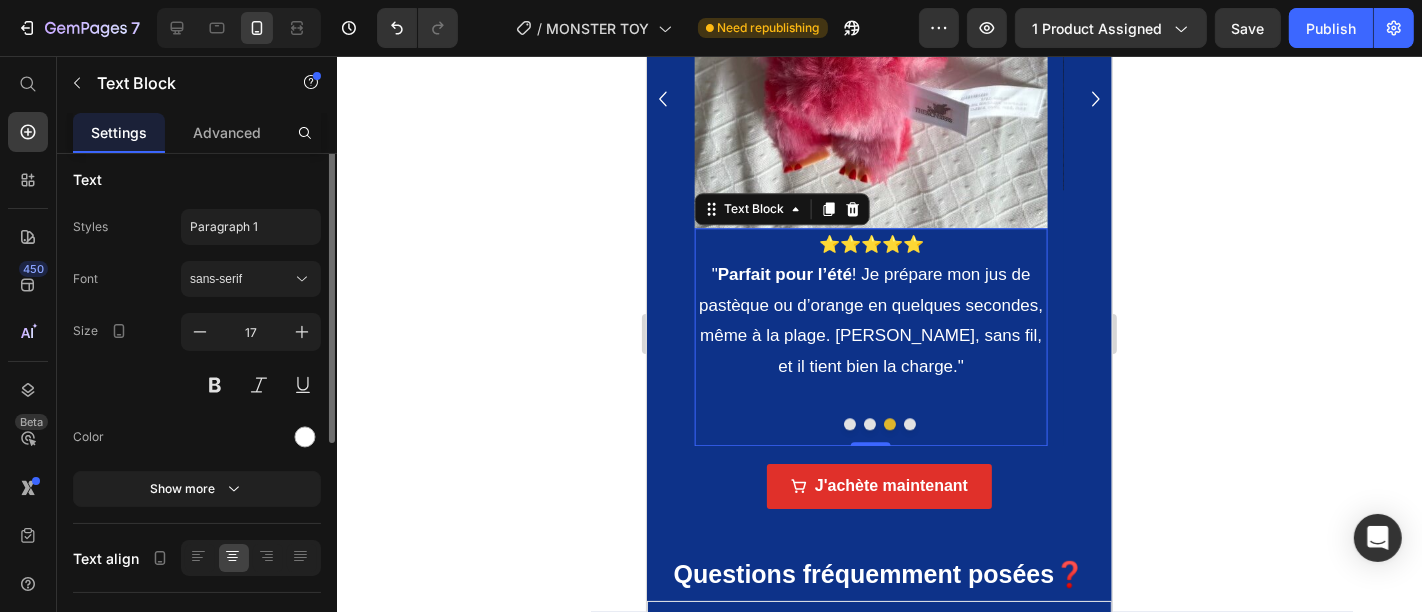 click on "Parfait pour l’été" at bounding box center [784, 273] 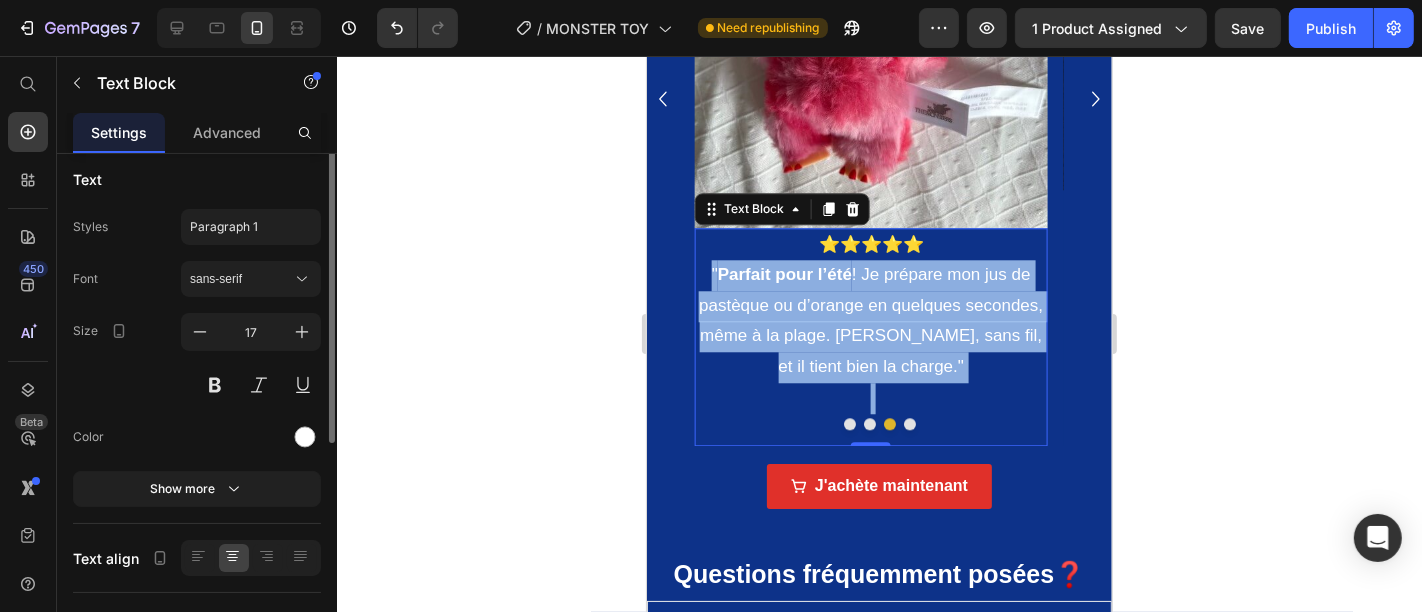 scroll, scrollTop: 0, scrollLeft: 0, axis: both 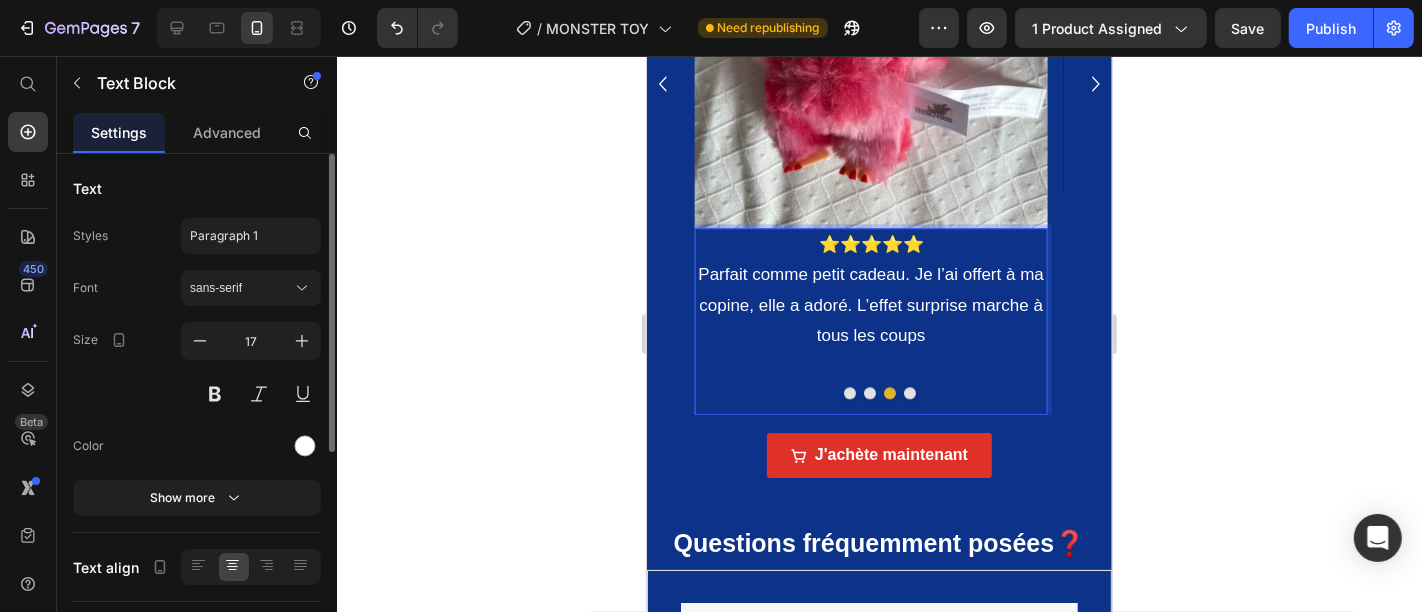 click on "Parfait comme petit cadeau. Je l’ai offert à ma copine, elle a adoré. L’effet surprise marche à tous les coups" at bounding box center (870, 305) 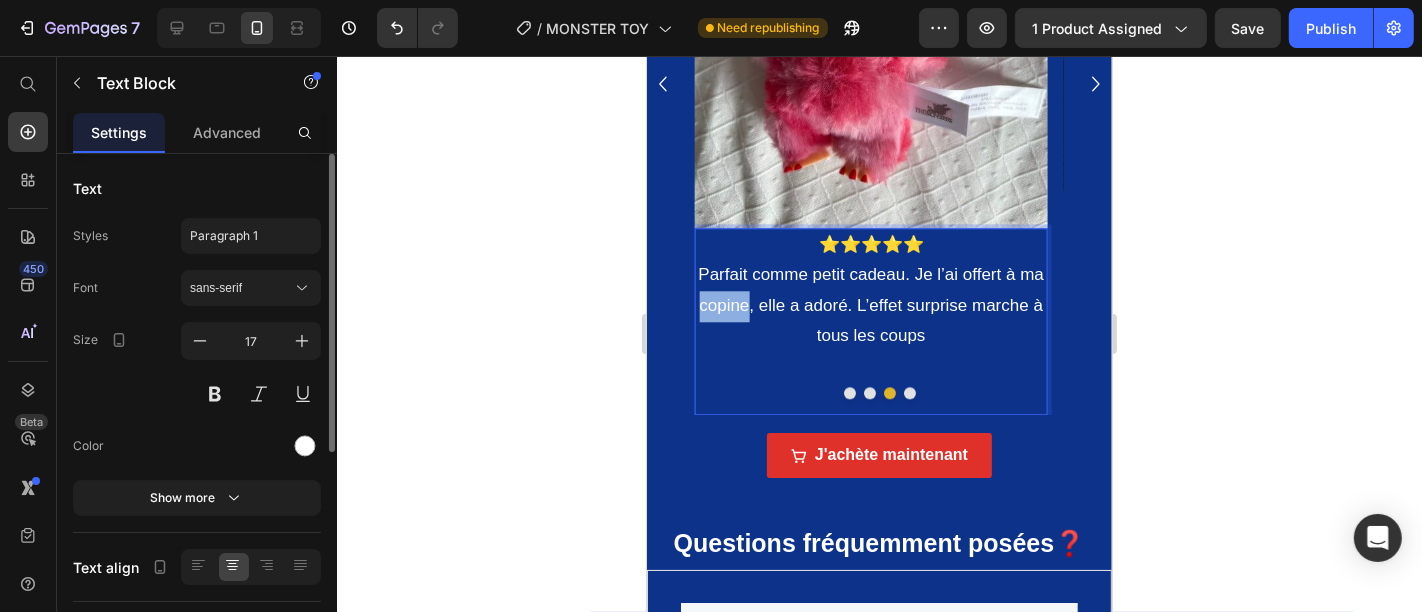 click on "Parfait comme petit cadeau. Je l’ai offert à ma copine, elle a adoré. L’effet surprise marche à tous les coups" at bounding box center (870, 305) 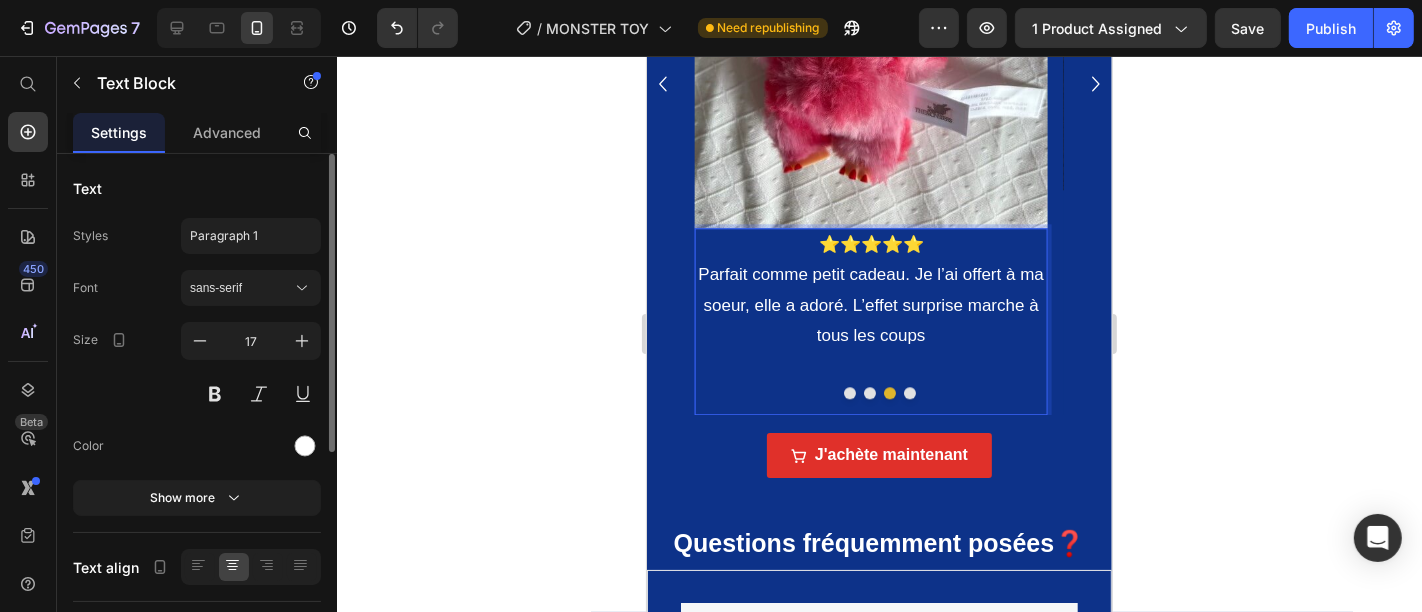 click 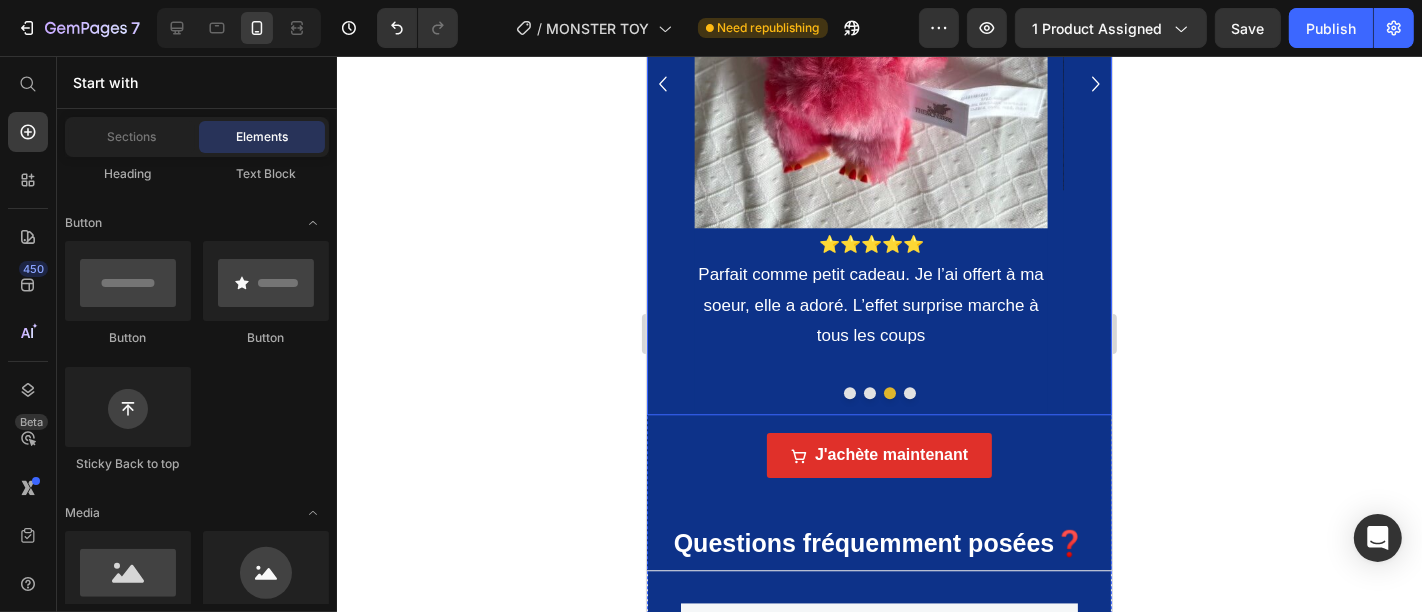 click 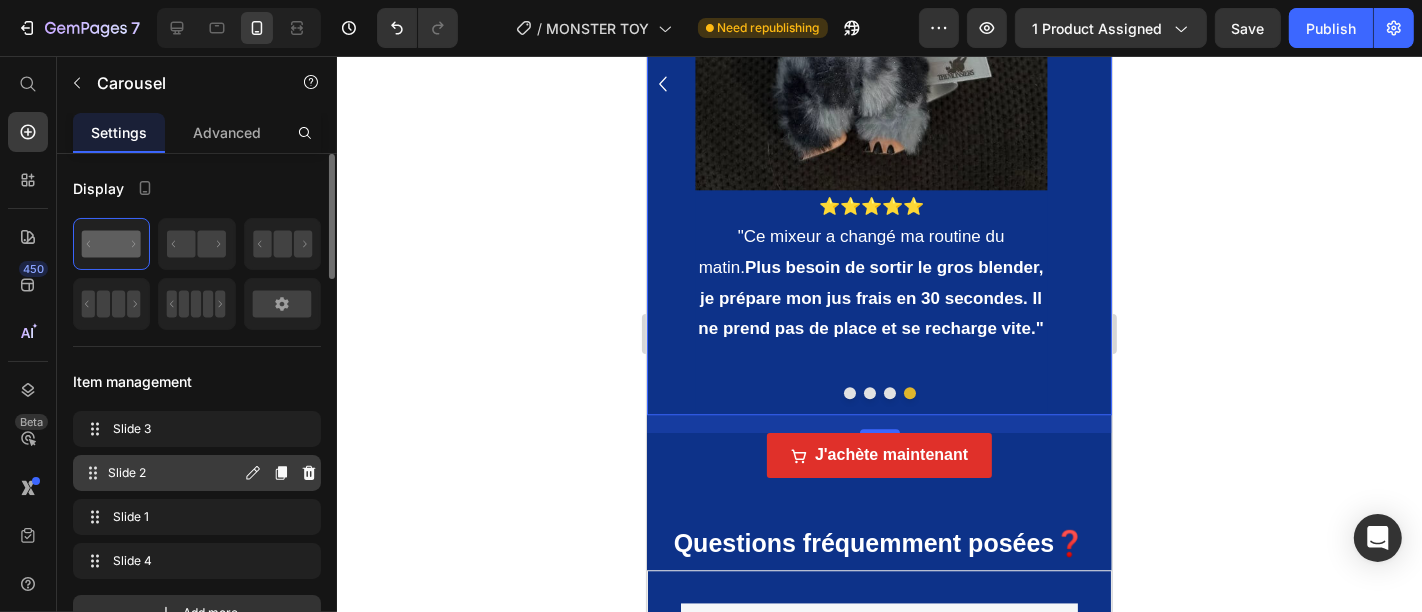 click on "Slide 2" at bounding box center [174, 473] 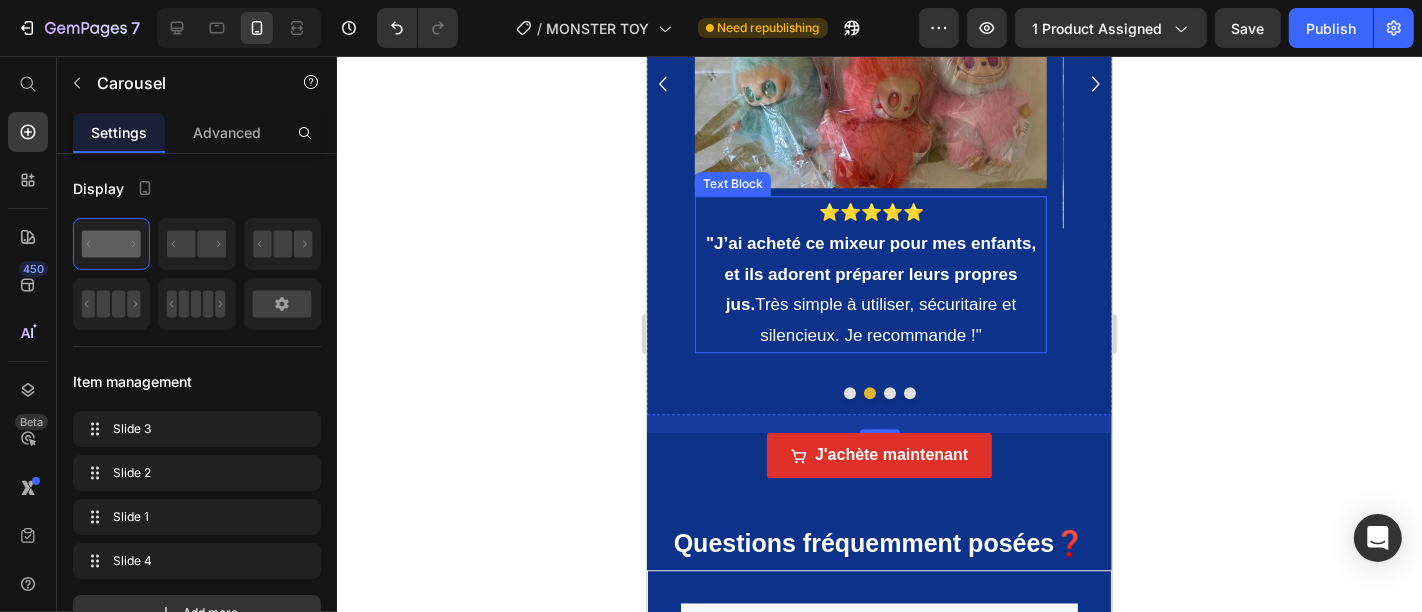 click on ""J’ai acheté ce mixeur pour mes enfants, et ils adorent préparer leurs propres jus." at bounding box center [870, 273] 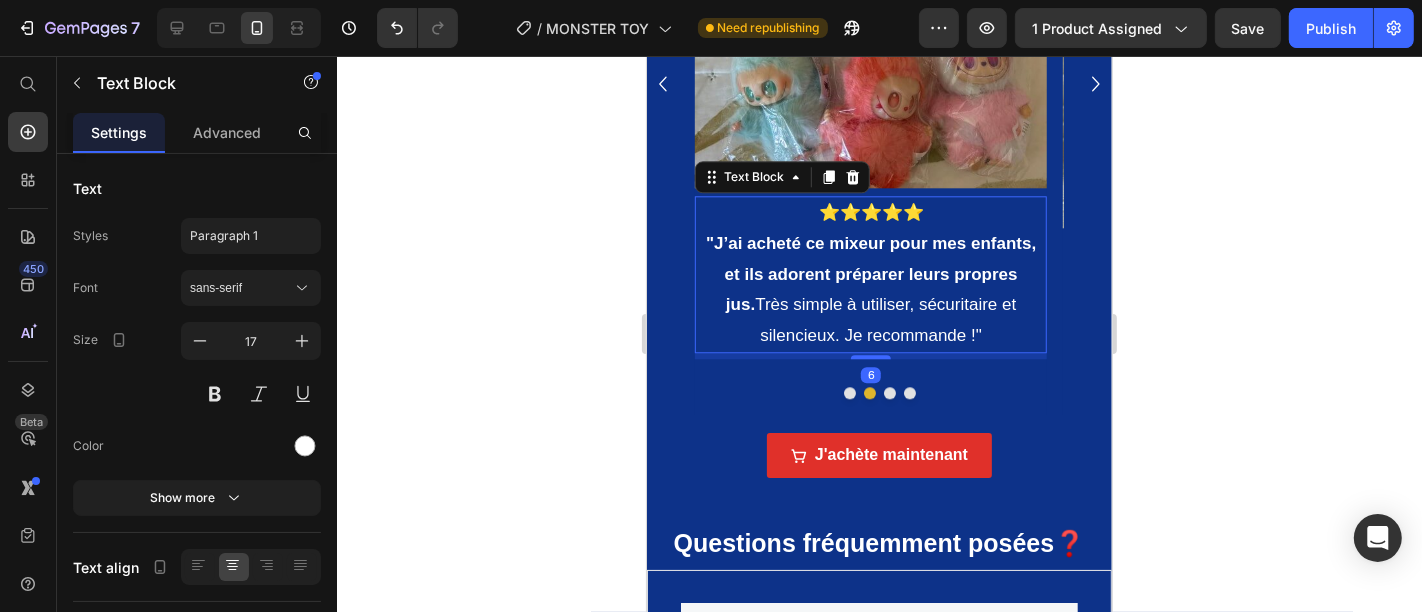 click on ""J’ai acheté ce mixeur pour mes enfants, et ils adorent préparer leurs propres jus." at bounding box center (870, 273) 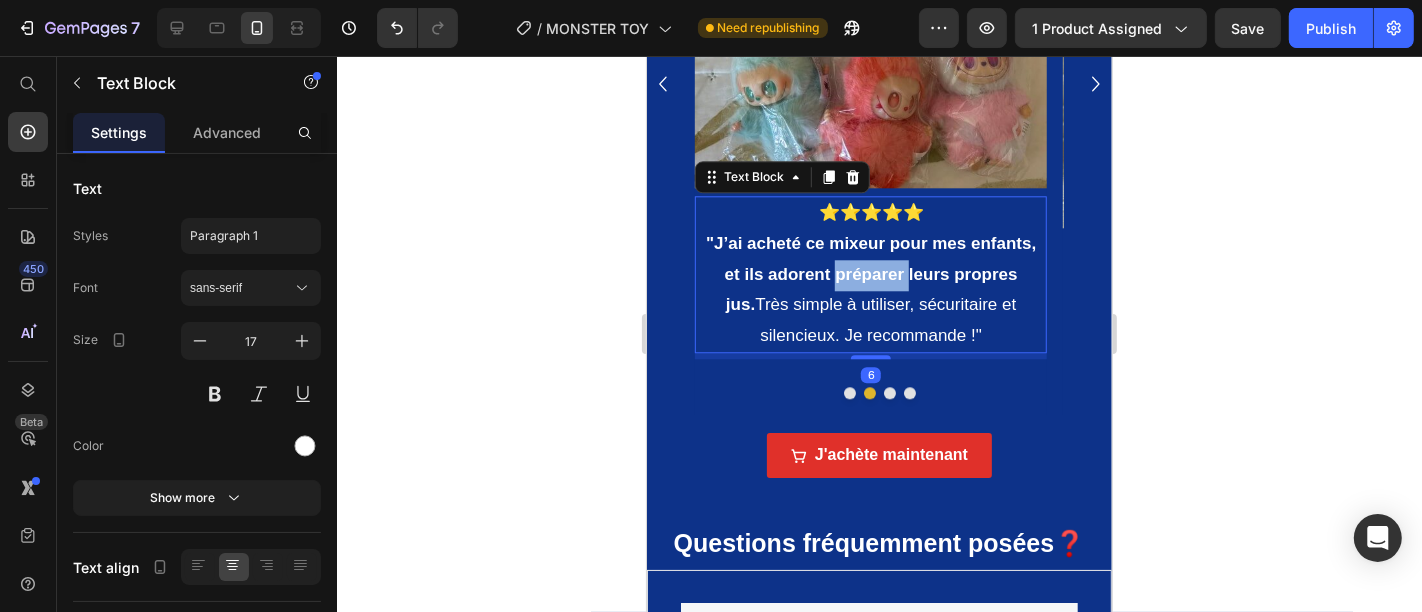 click on ""J’ai acheté ce mixeur pour mes enfants, et ils adorent préparer leurs propres jus." at bounding box center [870, 273] 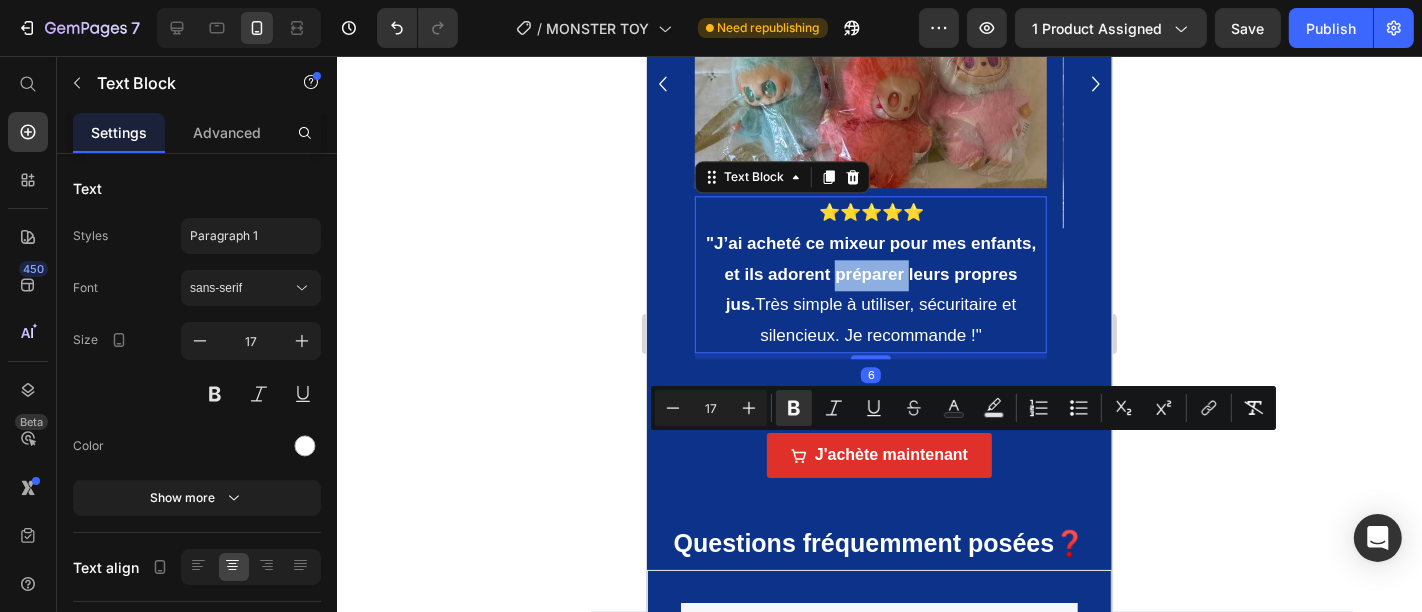 click on ""J’ai acheté ce mixeur pour mes enfants, et ils adorent préparer leurs propres jus." at bounding box center (870, 273) 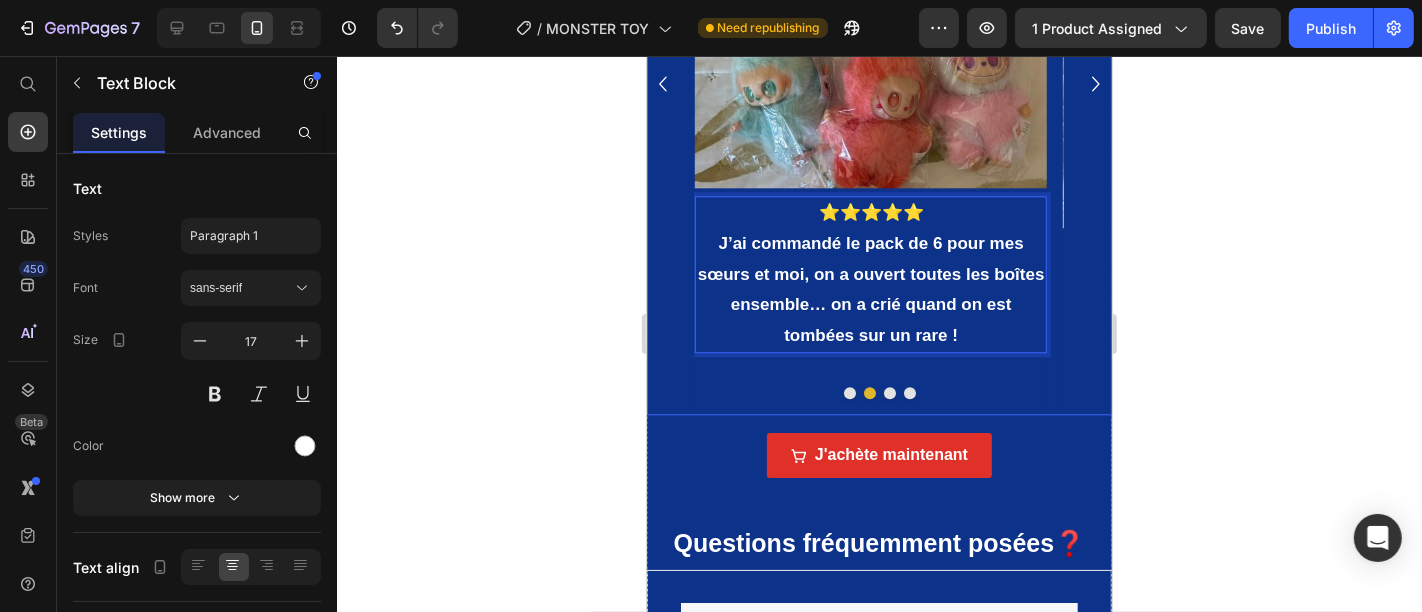 click 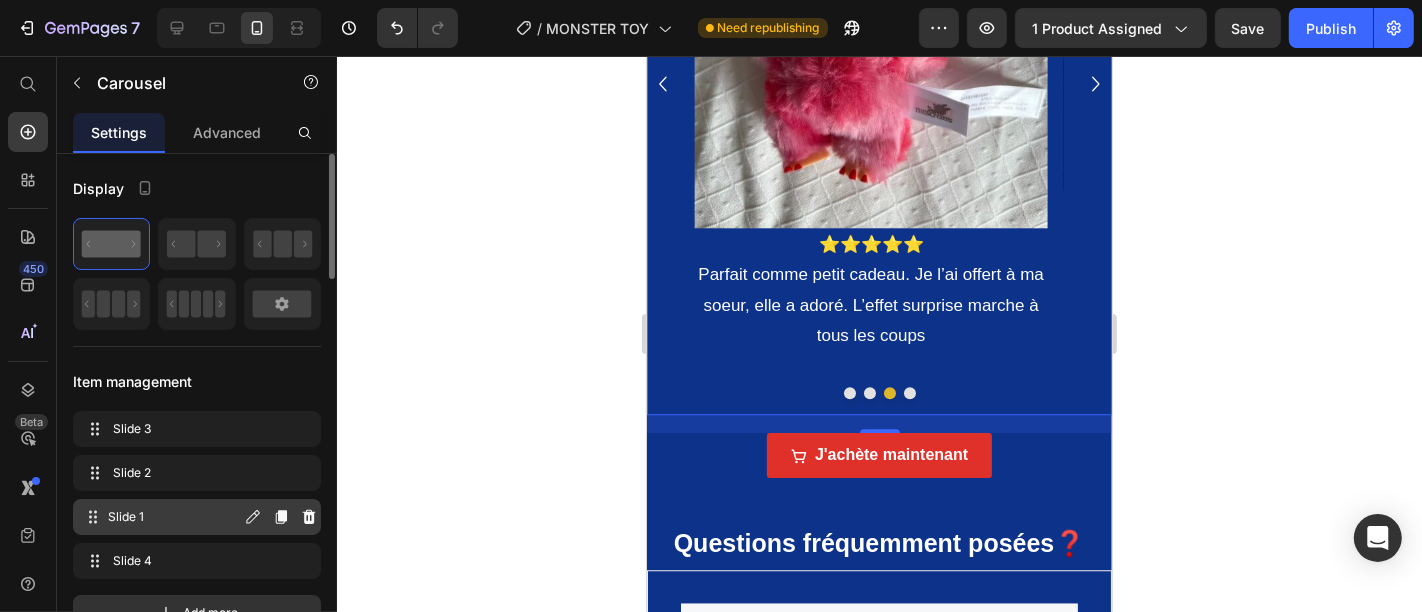click on "Slide 1 Slide 1" at bounding box center (161, 517) 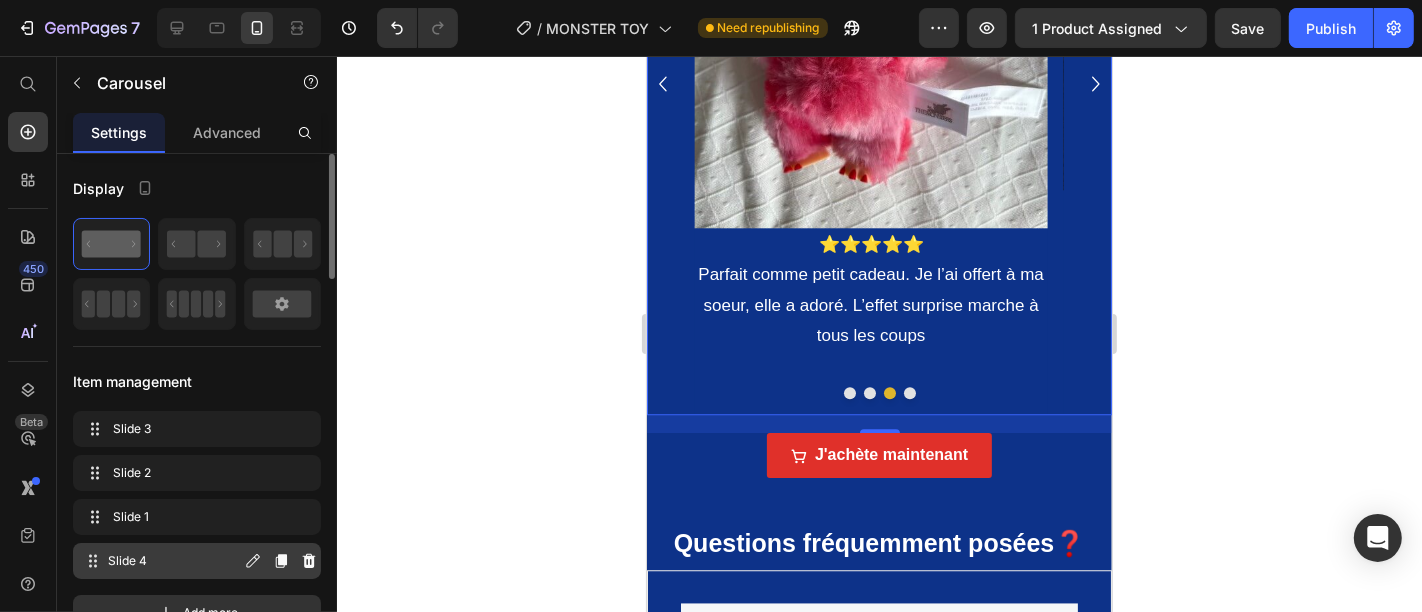 click on "Slide 4" at bounding box center [174, 561] 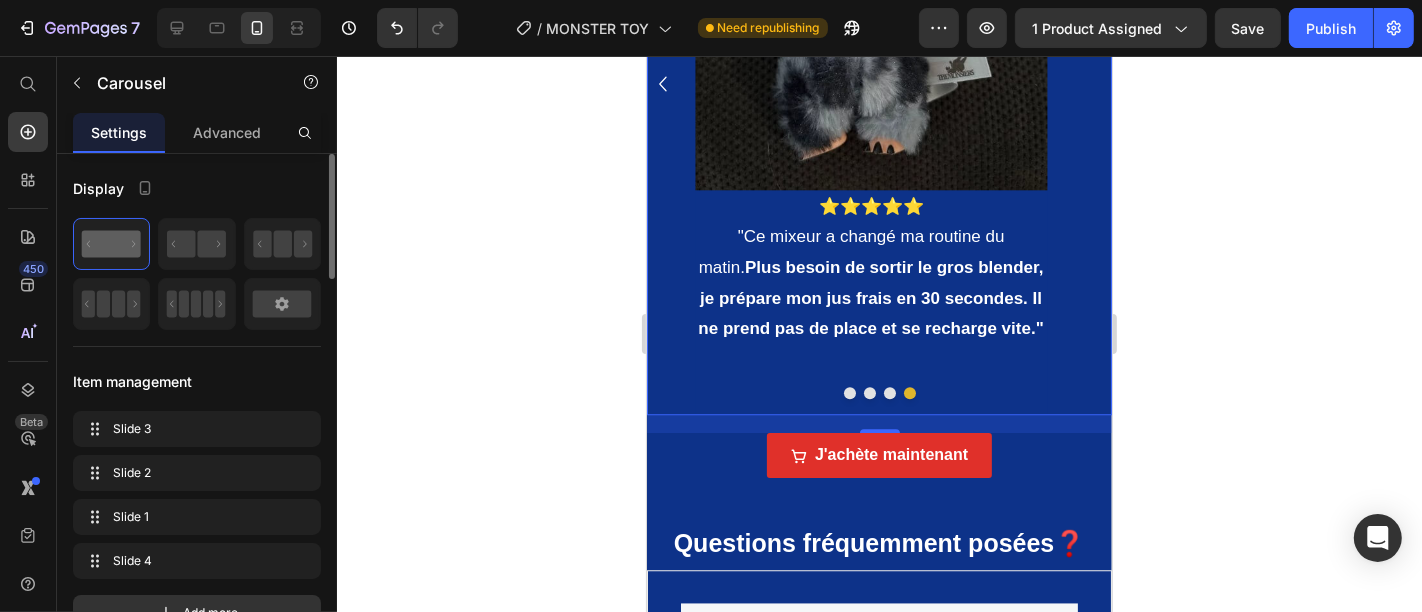 click on "Slide 3 Slide 3 Slide 2 Slide 2 Slide 1 Slide 1 Slide 4 Slide 4" at bounding box center (197, 495) 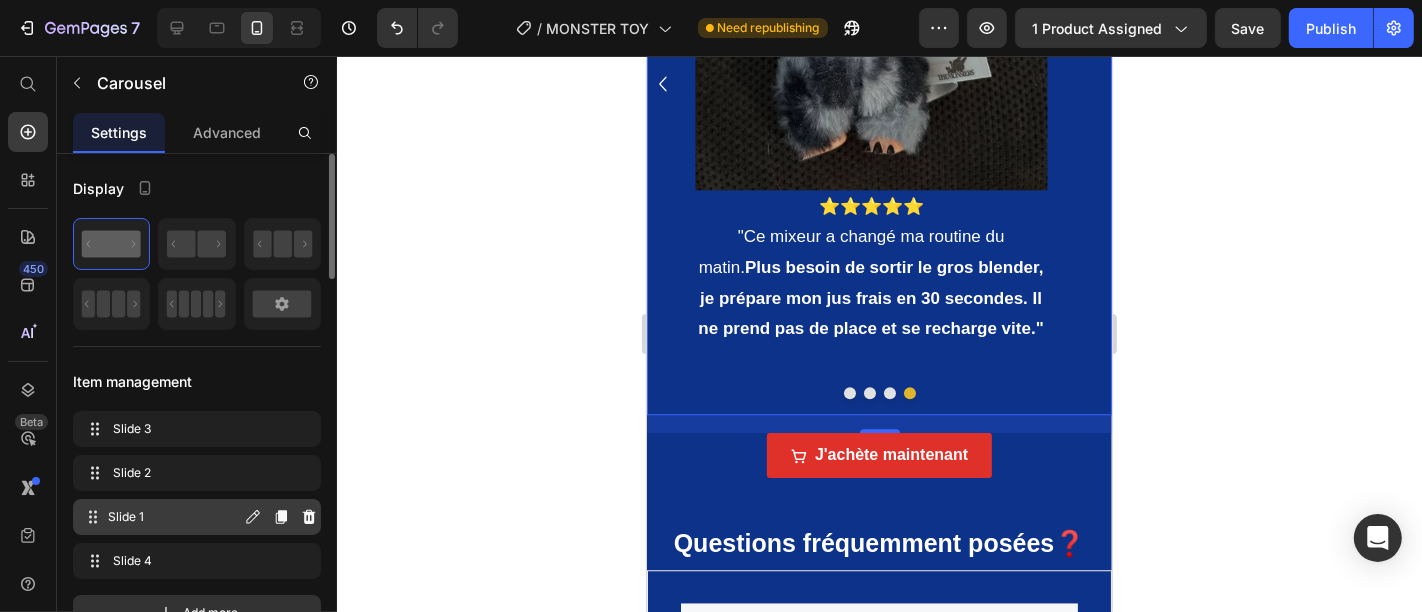 click on "Slide 1" at bounding box center (174, 517) 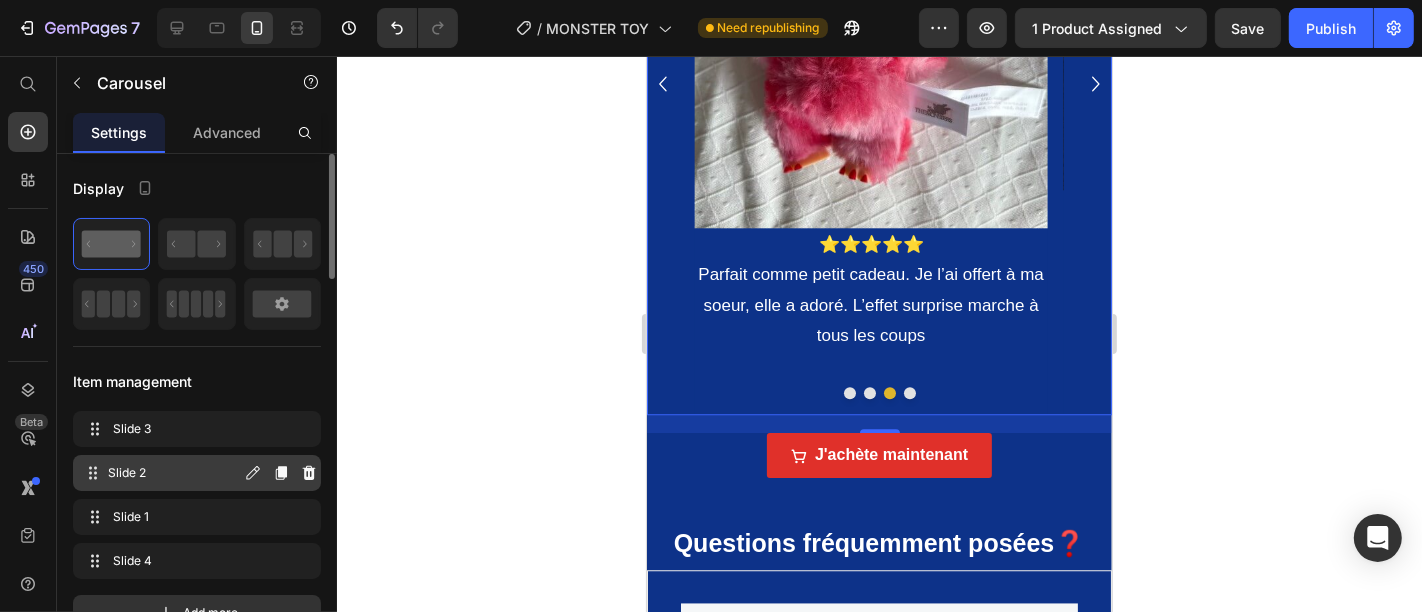 click on "Slide 2" at bounding box center [174, 473] 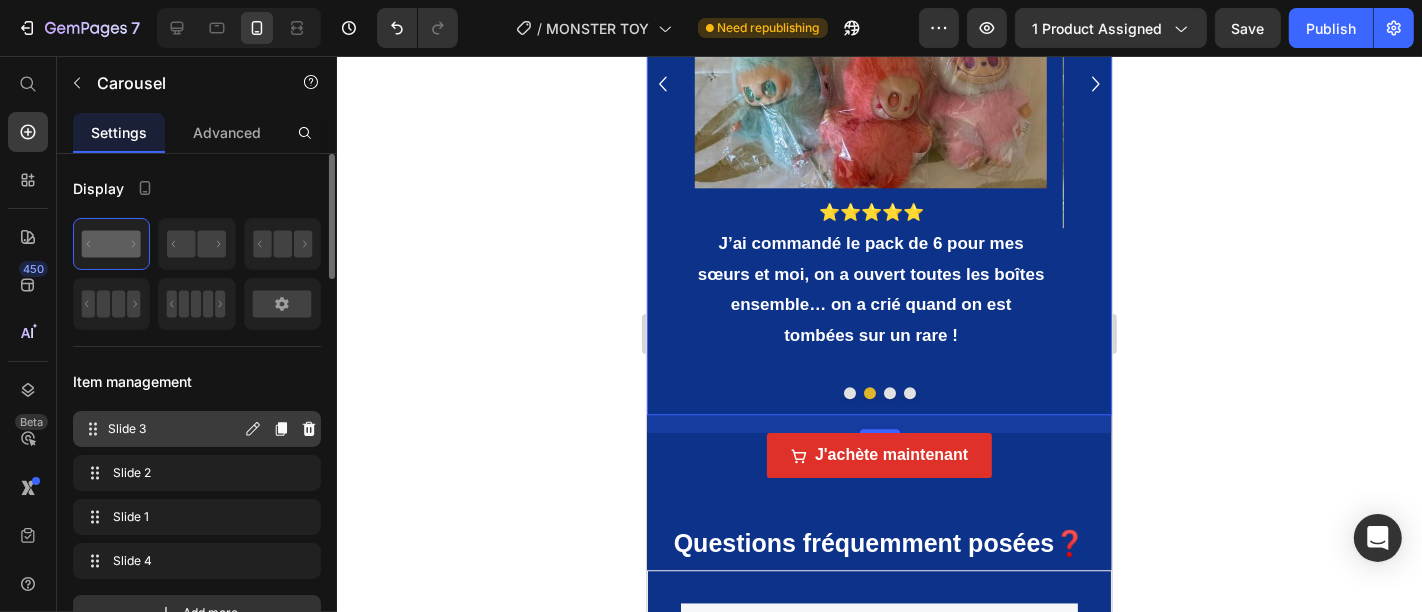 click on "Slide 3" at bounding box center (174, 429) 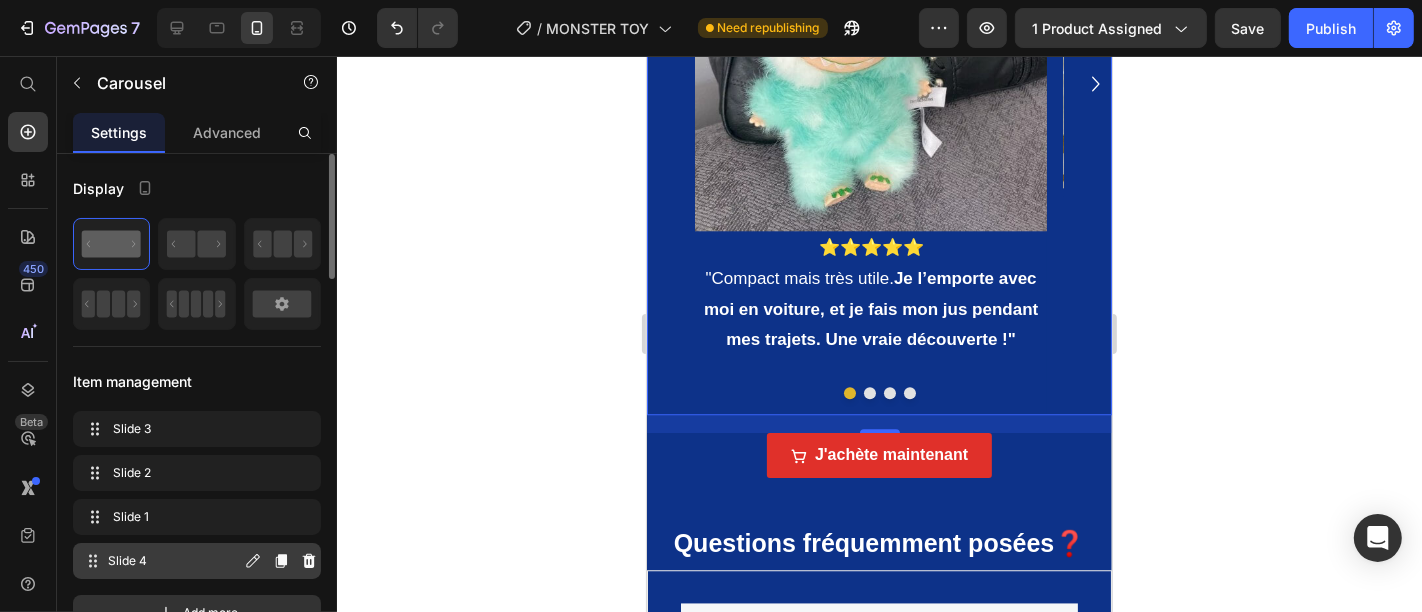 click on "Slide 4 Slide 4" at bounding box center (161, 561) 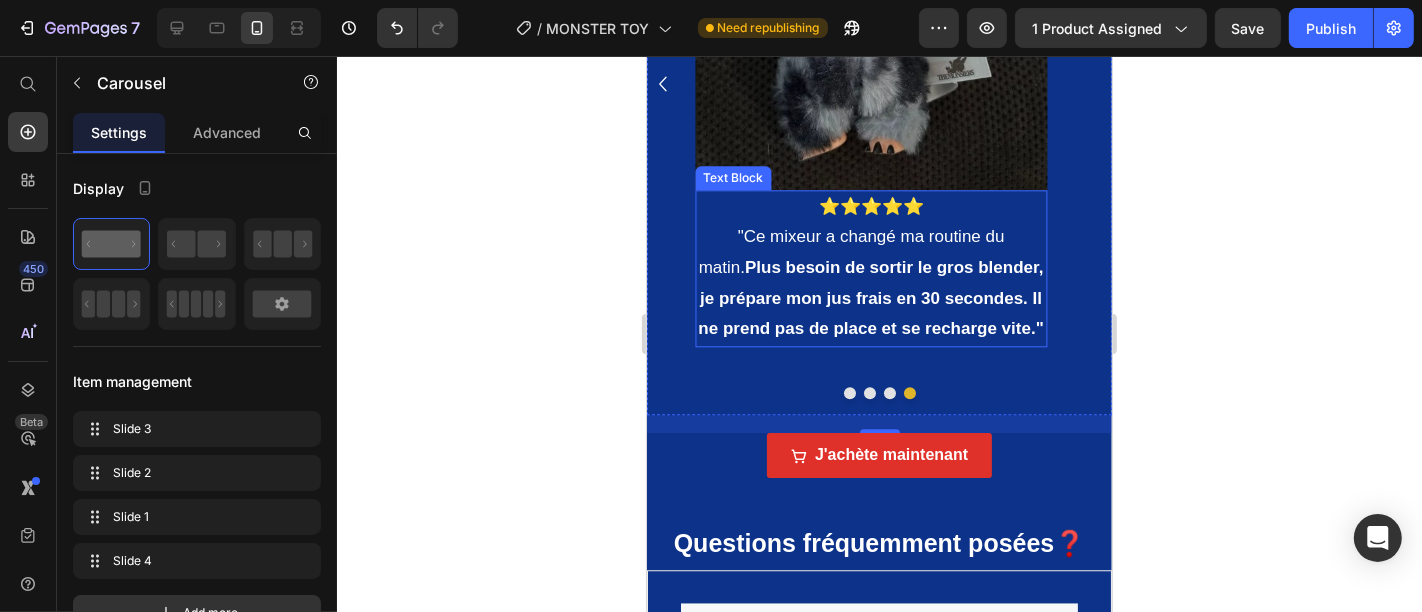 click on ""Ce mixeur a changé ma routine du matin.  Plus besoin de sortir le gros blender, je prépare mon jus frais en 30 secondes. Il ne prend pas de place et se recharge vite."" at bounding box center [870, 282] 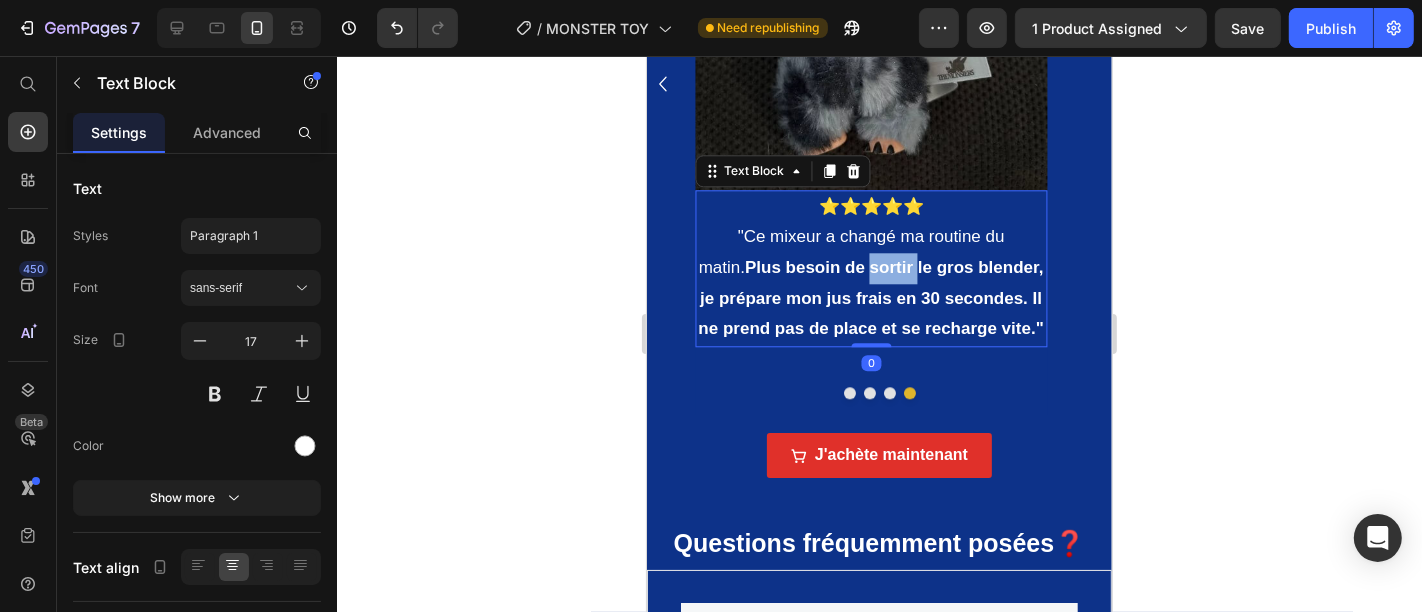 click on ""Ce mixeur a changé ma routine du matin.  Plus besoin de sortir le gros blender, je prépare mon jus frais en 30 secondes. Il ne prend pas de place et se recharge vite."" at bounding box center [870, 282] 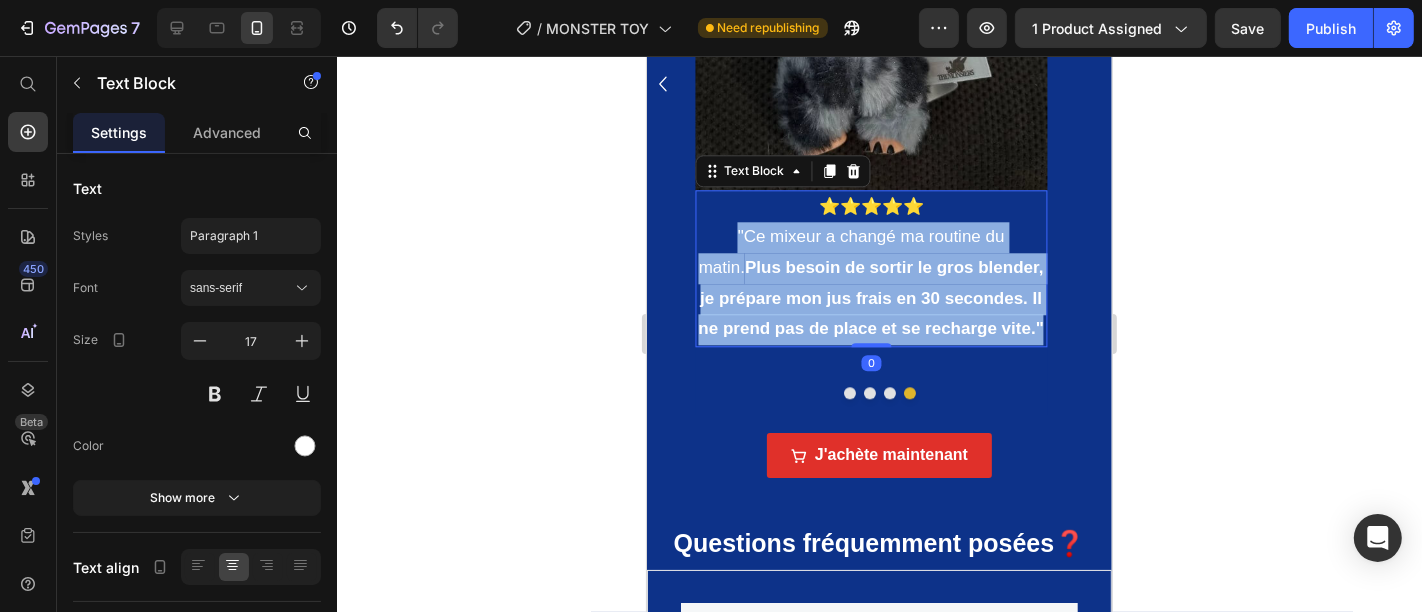 click on ""Ce mixeur a changé ma routine du matin.  Plus besoin de sortir le gros blender, je prépare mon jus frais en 30 secondes. Il ne prend pas de place et se recharge vite."" at bounding box center (870, 282) 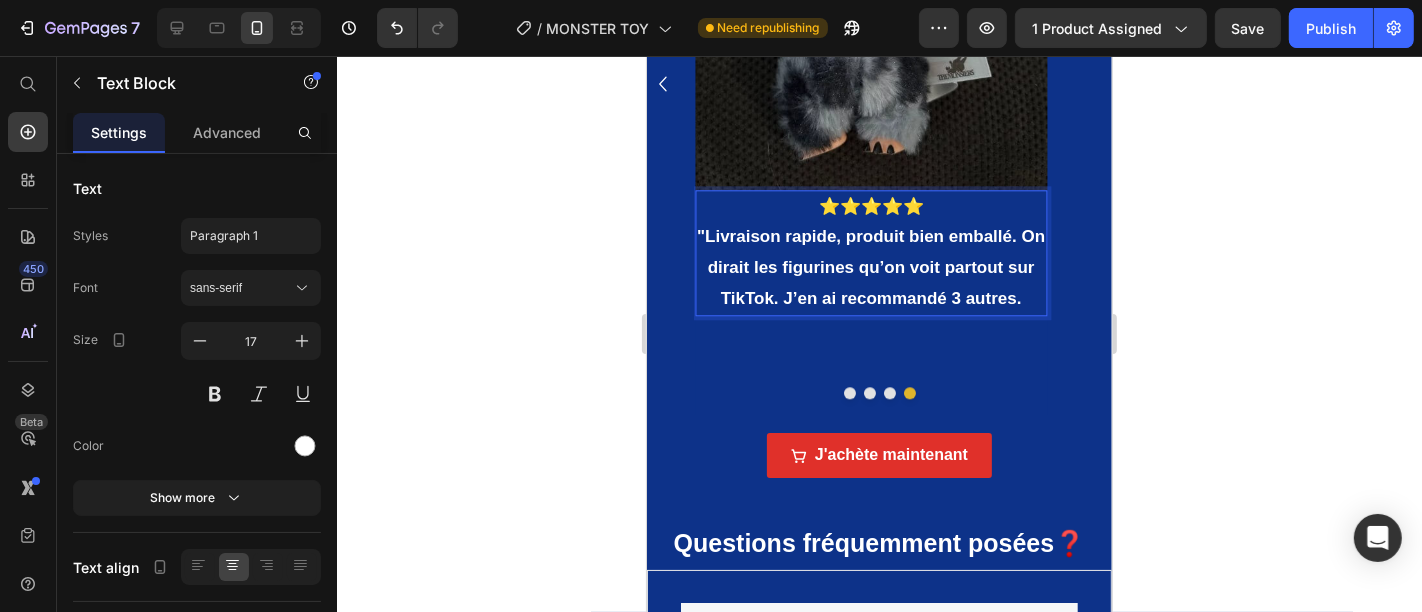 click on ""Livraison rapide, produit bien emballé. On dirait les figurines qu’on voit partout sur TikTok. J’en ai recommandé 3 autres." at bounding box center [870, 266] 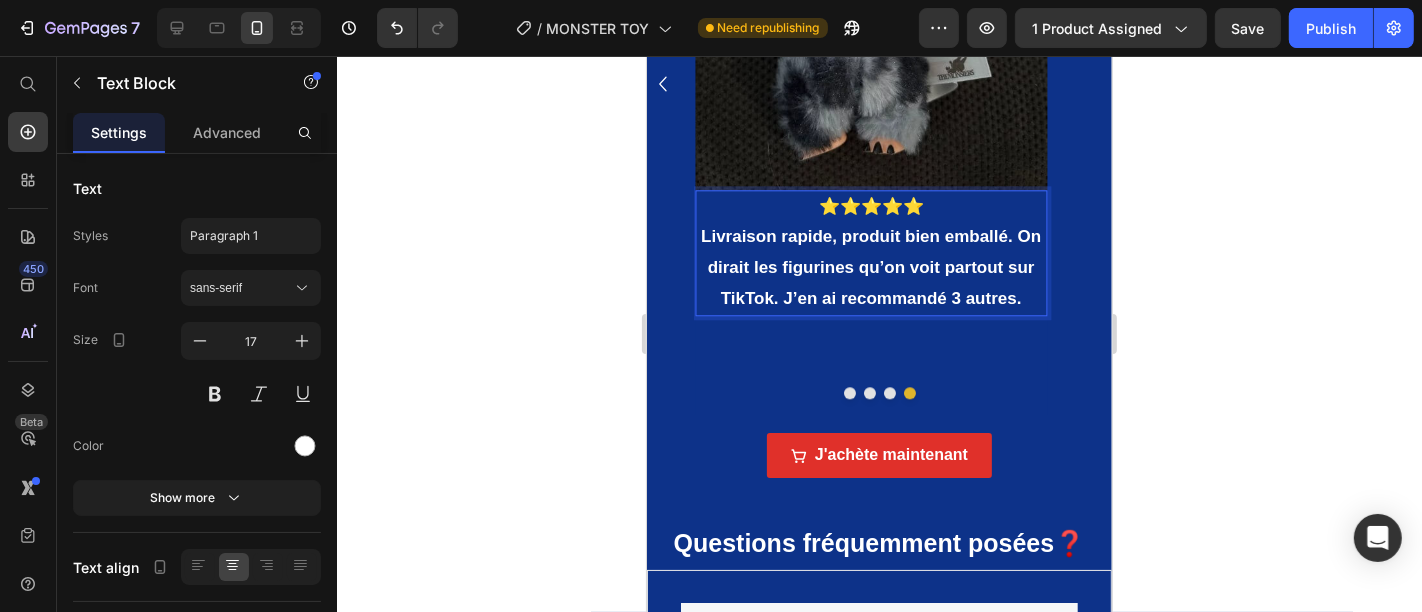 click on "Livraison rapide, produit bien emballé. On dirait les figurines qu’on voit partout sur TikTok. J’en ai recommandé 3 autres." at bounding box center (870, 266) 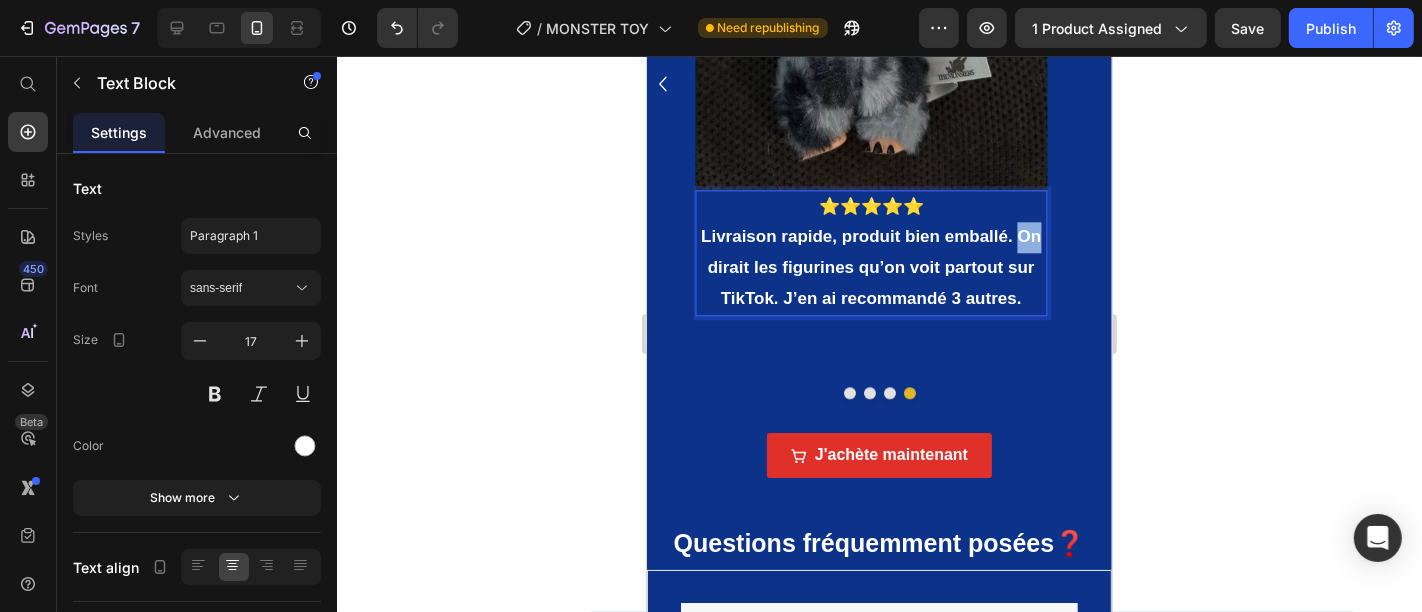click on "Livraison rapide, produit bien emballé. On dirait les figurines qu’on voit partout sur TikTok. J’en ai recommandé 3 autres." at bounding box center (870, 266) 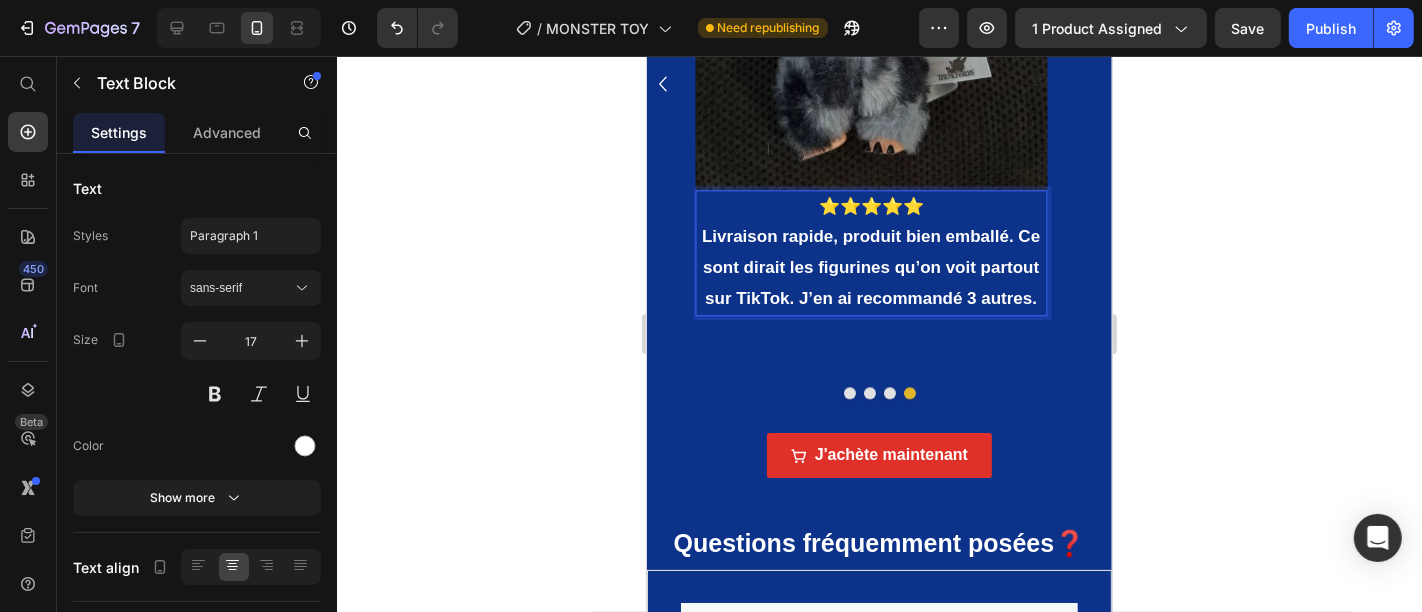 click on "Livraison rapide, produit bien emballé. Ce sont dirait les figurines qu’on voit partout sur TikTok. J’en ai recommandé 3 autres." at bounding box center (870, 266) 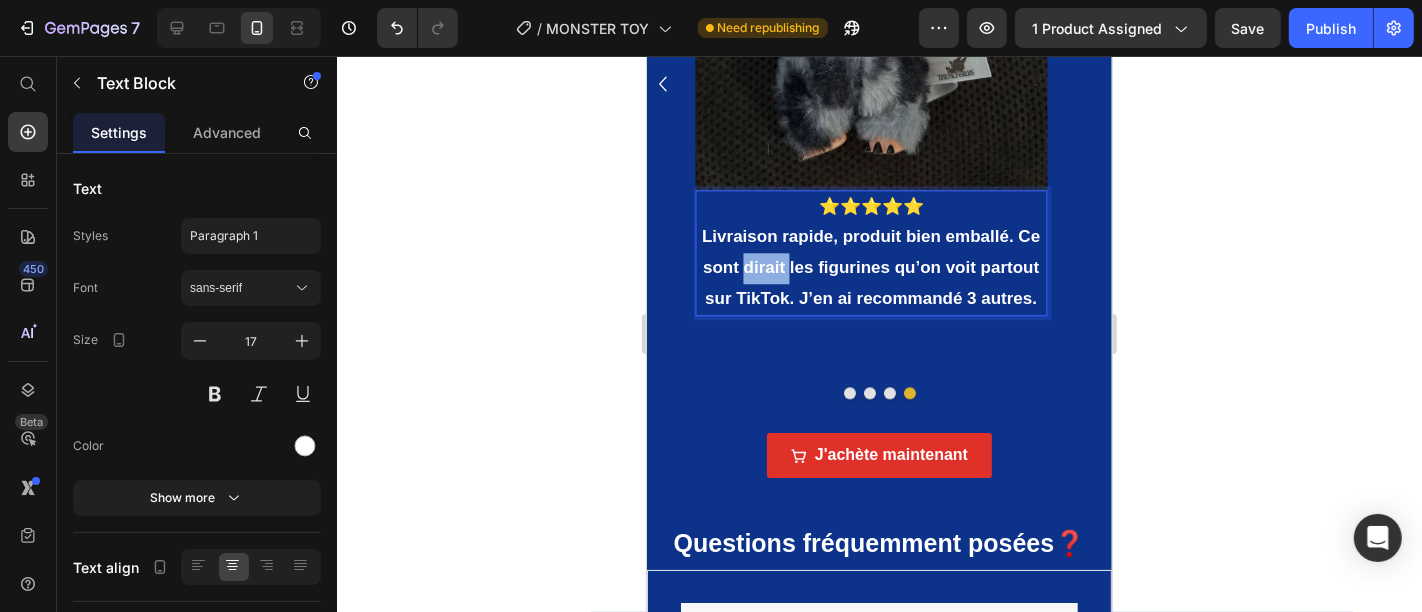 click on "Livraison rapide, produit bien emballé. Ce sont dirait les figurines qu’on voit partout sur TikTok. J’en ai recommandé 3 autres." at bounding box center [870, 266] 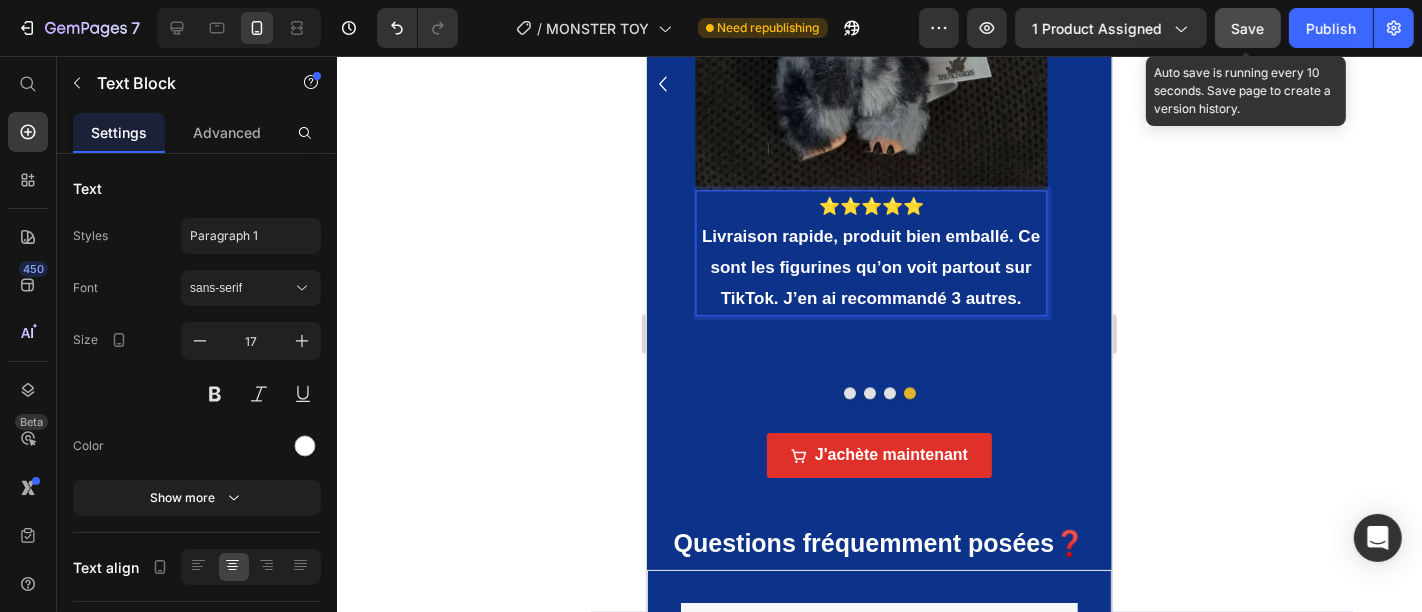 click on "Save" 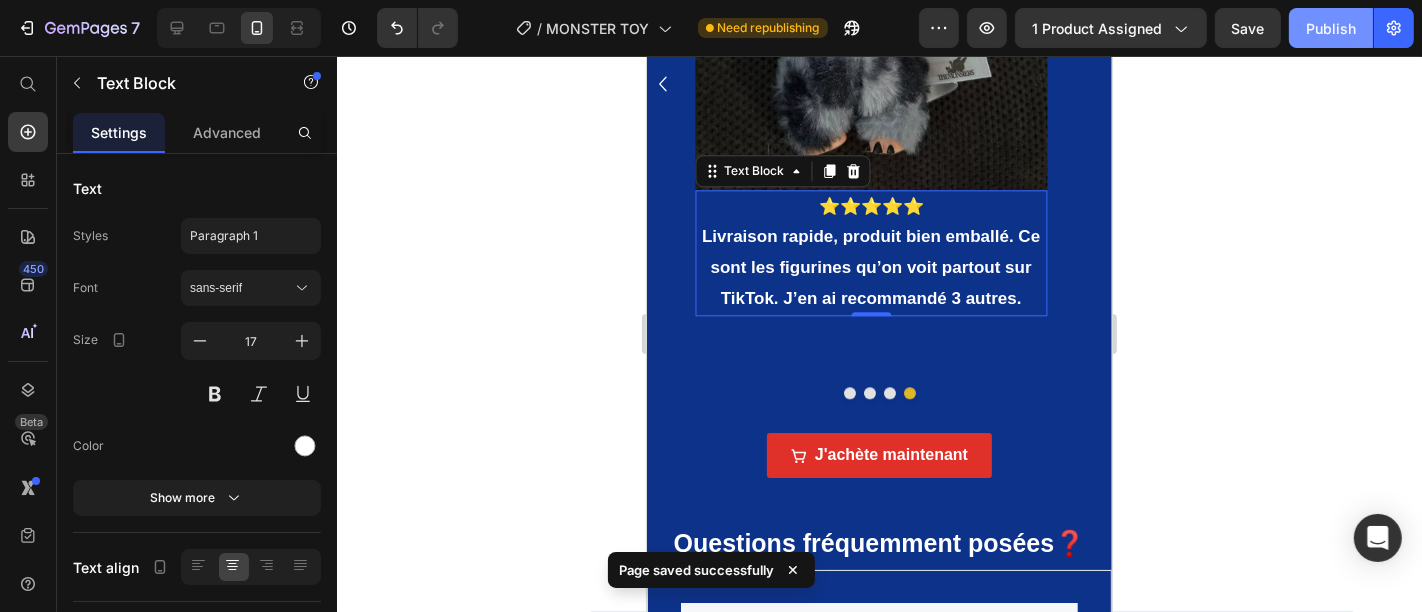 click on "Publish" 